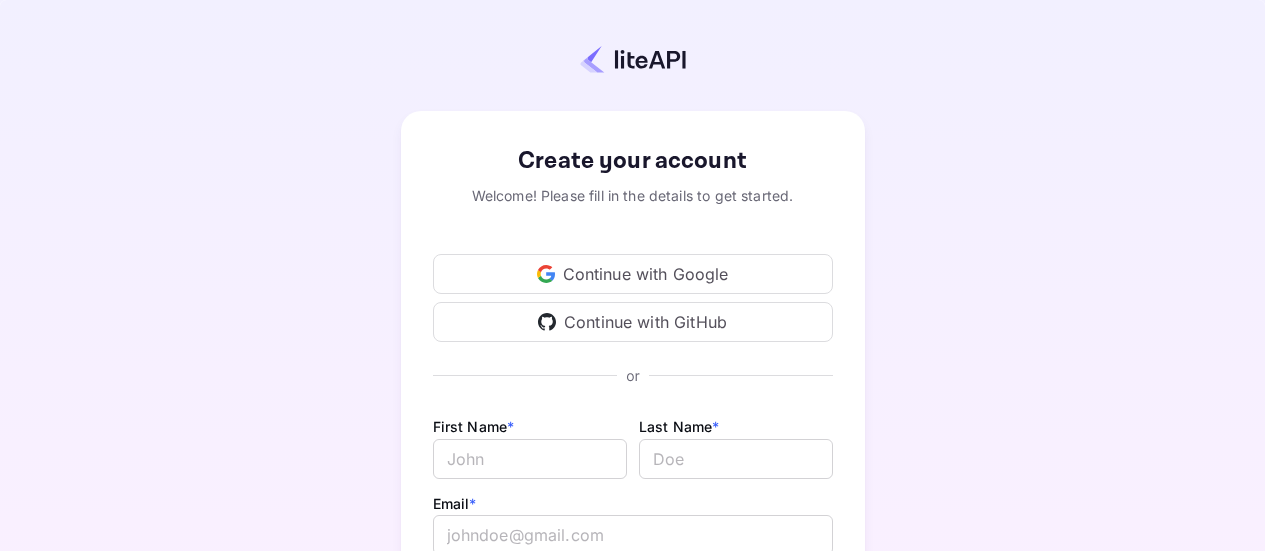 scroll, scrollTop: 0, scrollLeft: 0, axis: both 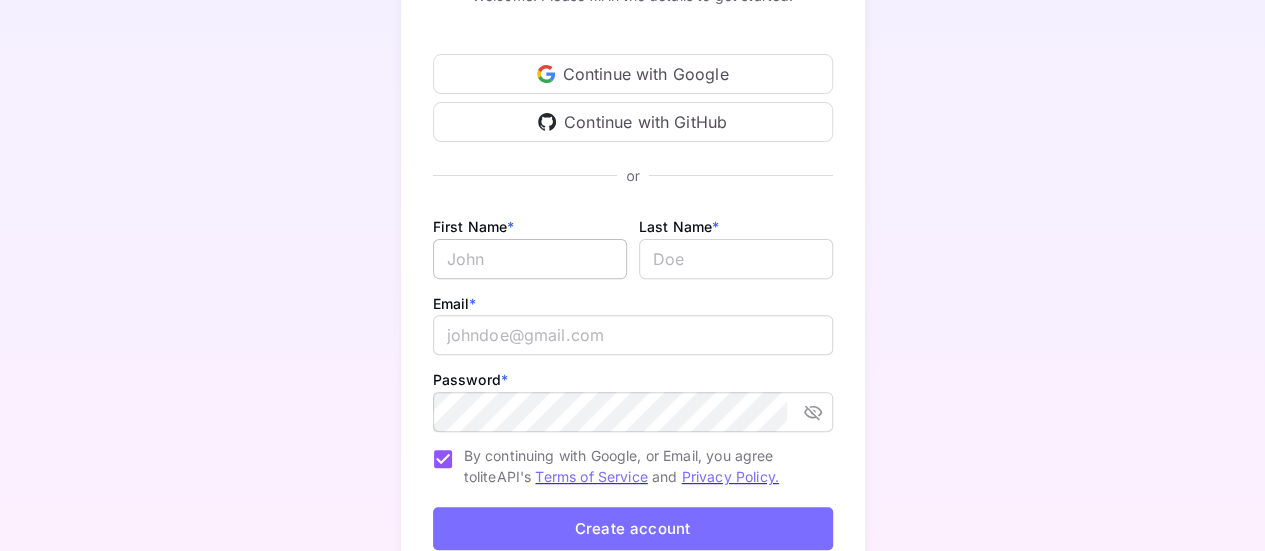 click on "Email   *" at bounding box center (530, 259) 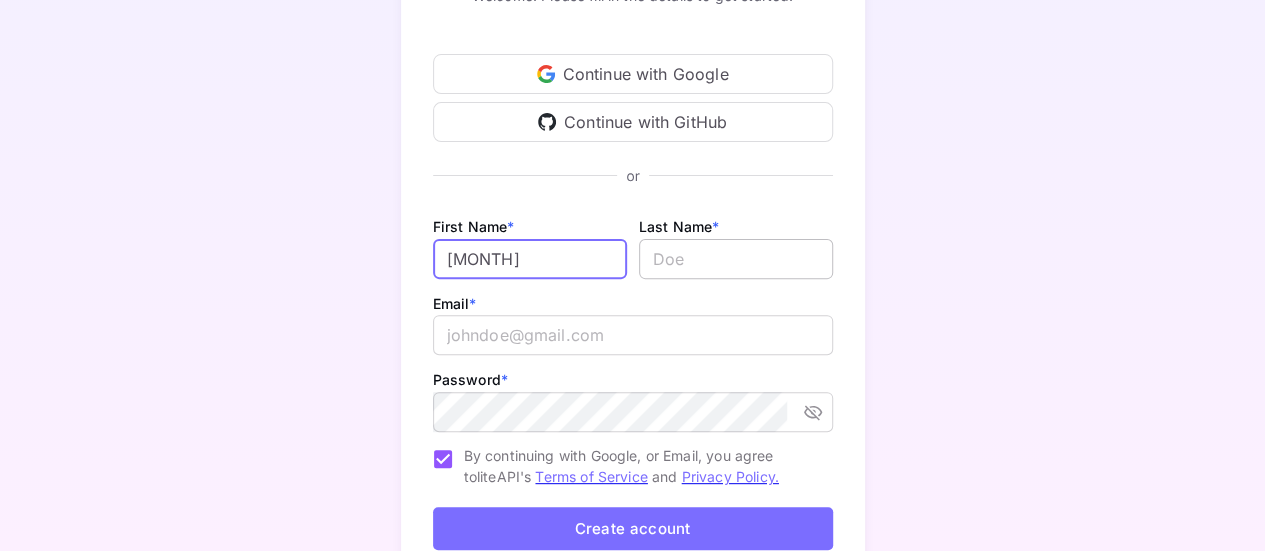 type on "[MONTH]" 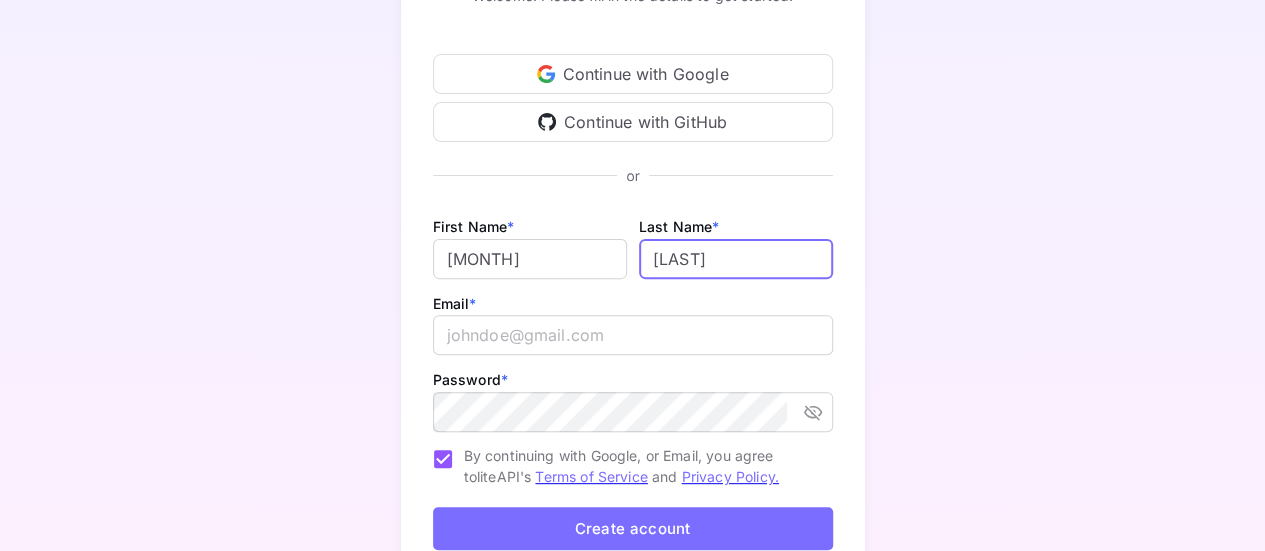 click at bounding box center [736, 259] 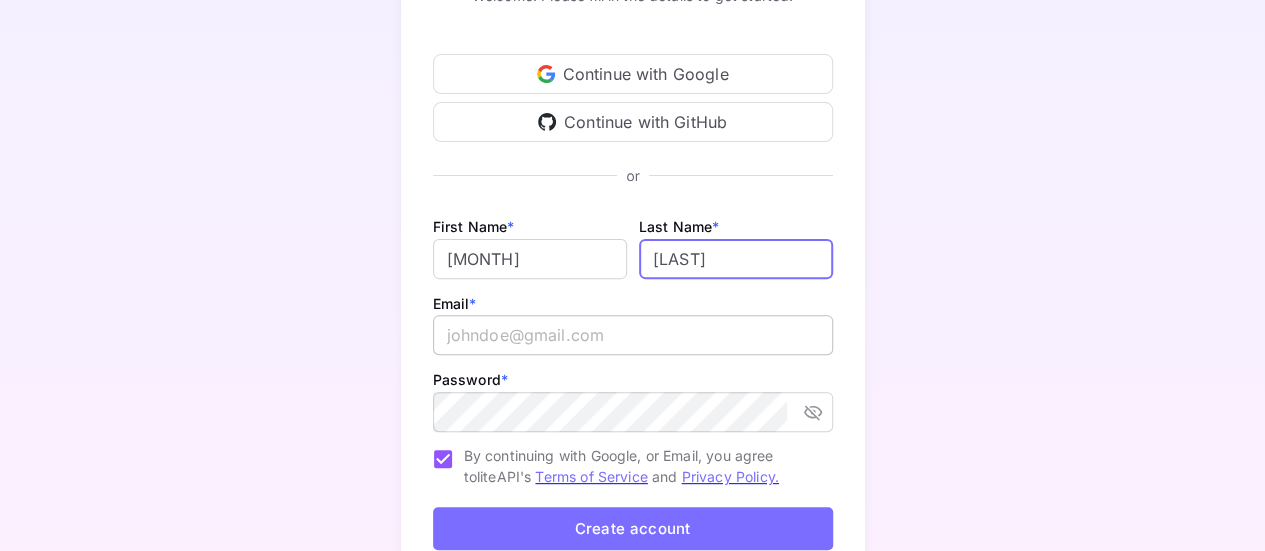 type on "[LAST]" 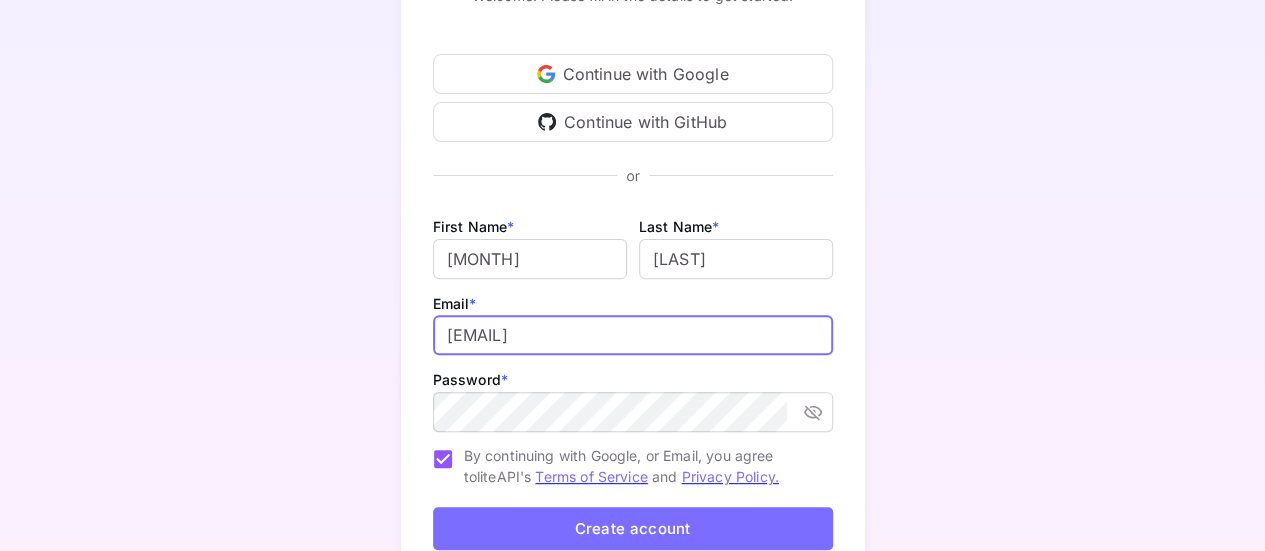 type on "[EMAIL]" 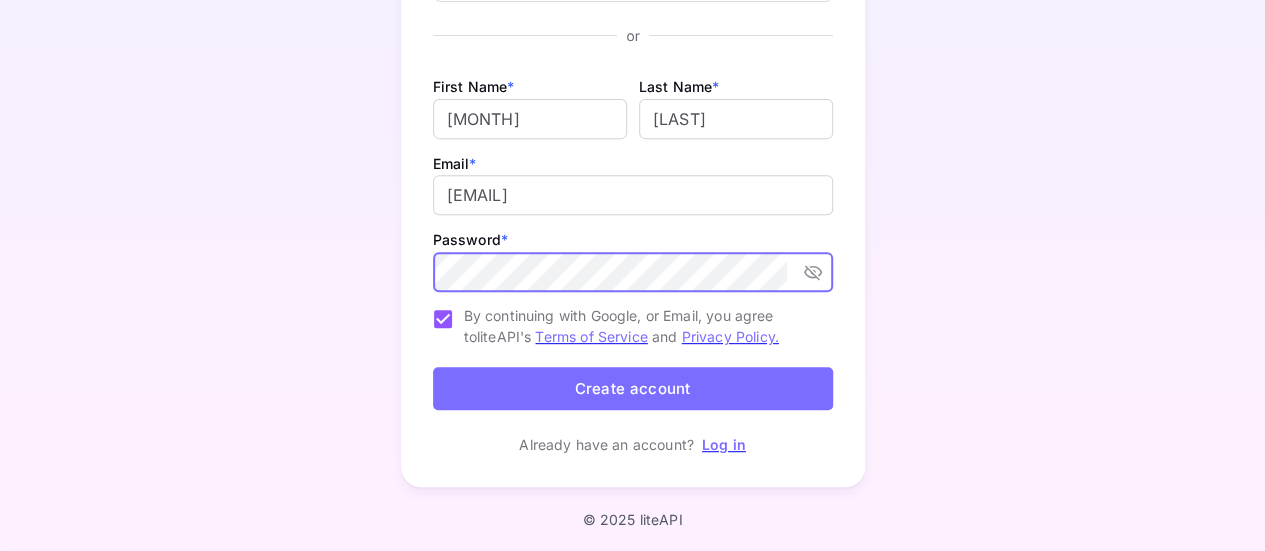 scroll, scrollTop: 340, scrollLeft: 0, axis: vertical 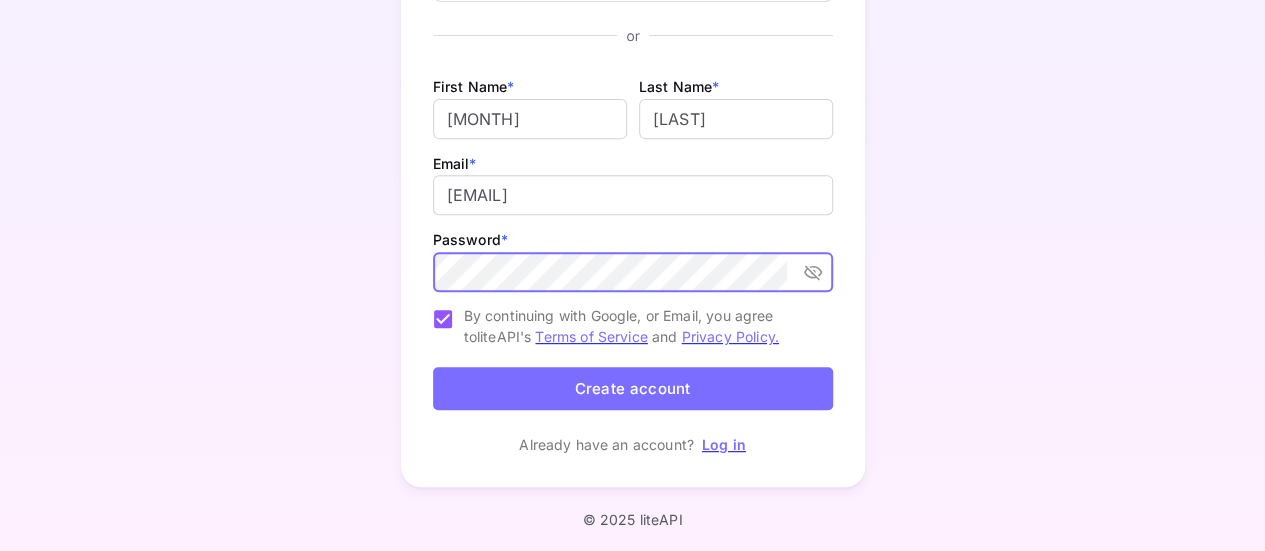 click on "Create account" at bounding box center (633, 388) 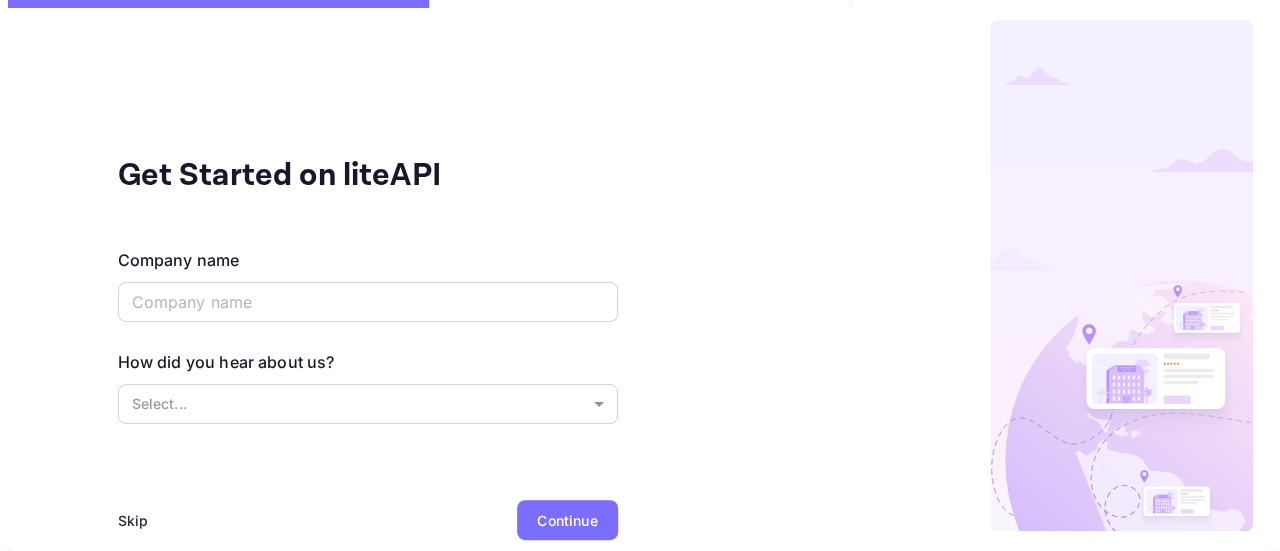 scroll, scrollTop: 0, scrollLeft: 0, axis: both 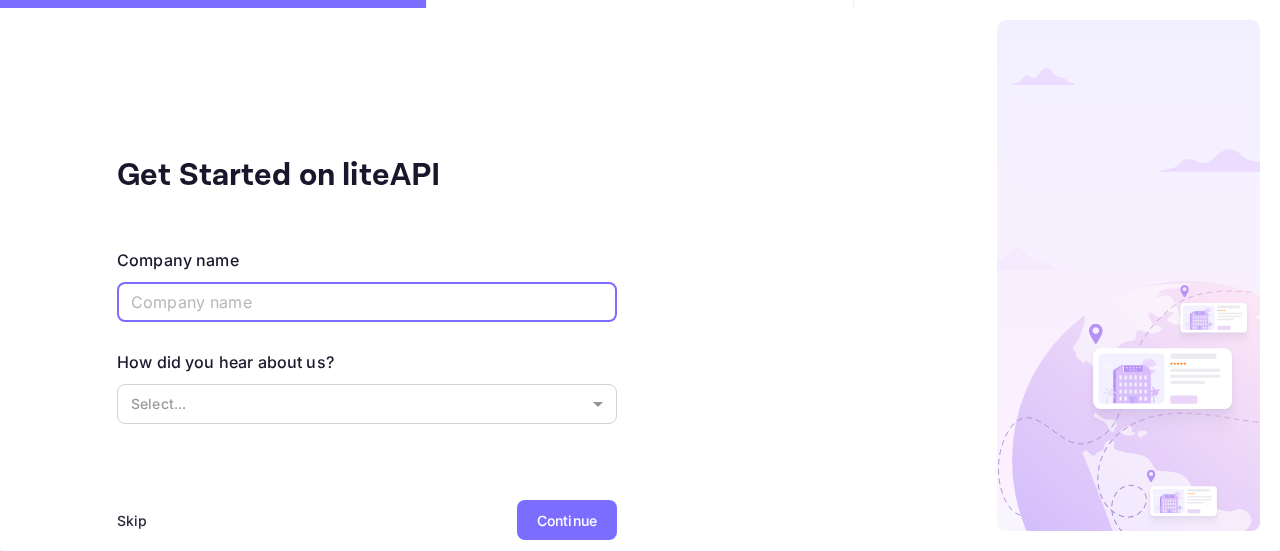 click at bounding box center (367, 302) 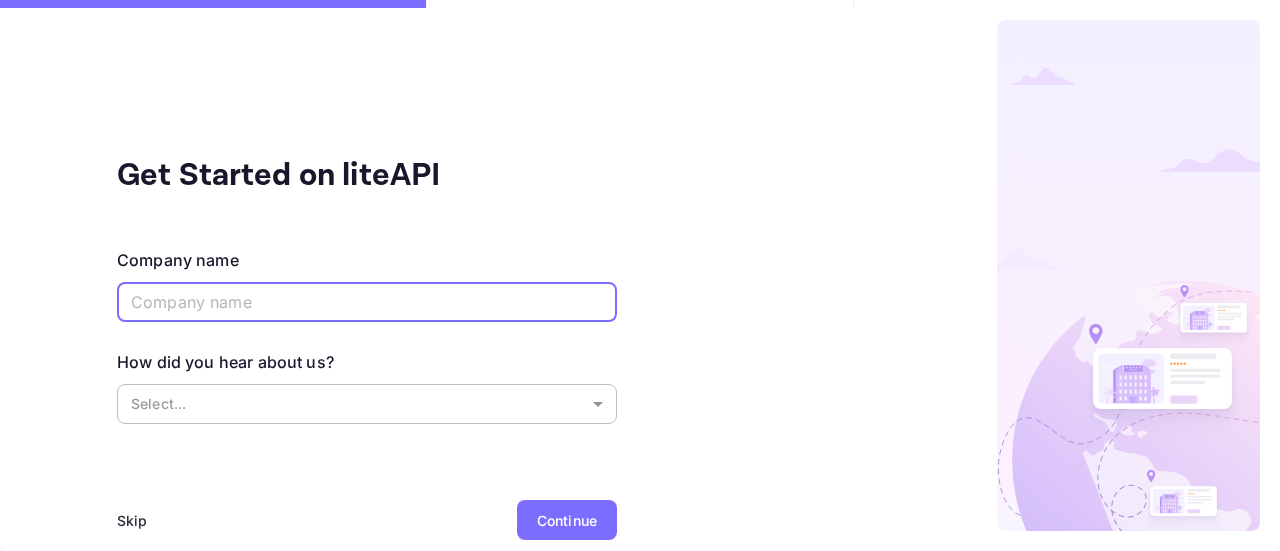 click on "Get Started on liteAPI Company name ​ How did you hear about us? Select... ​ Skip Continue" at bounding box center (640, 275) 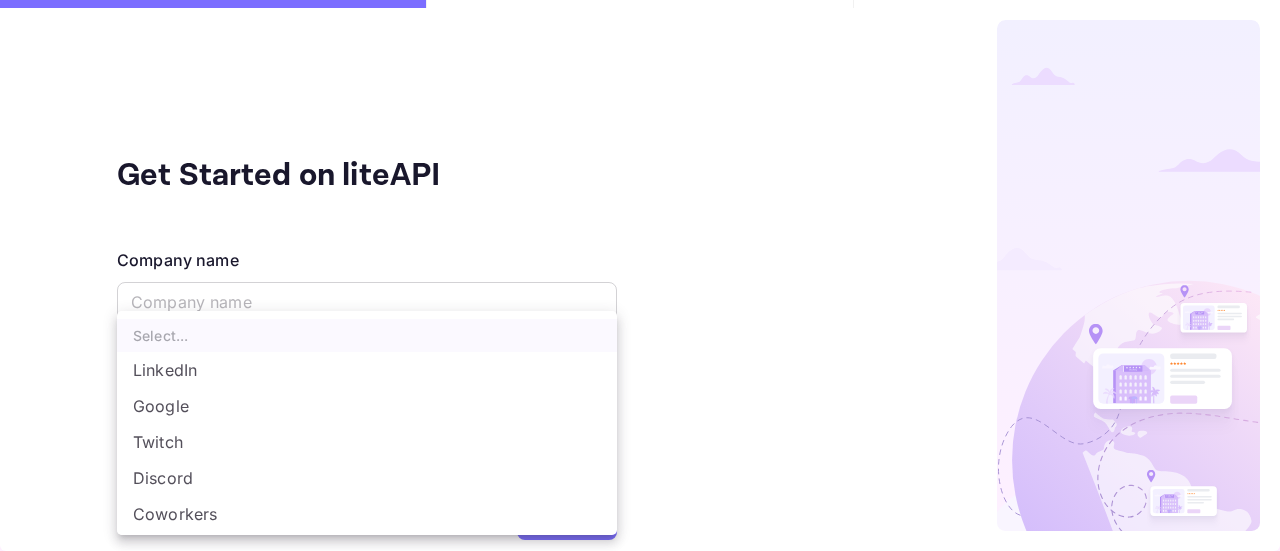 click on "Coworkers" at bounding box center [367, 514] 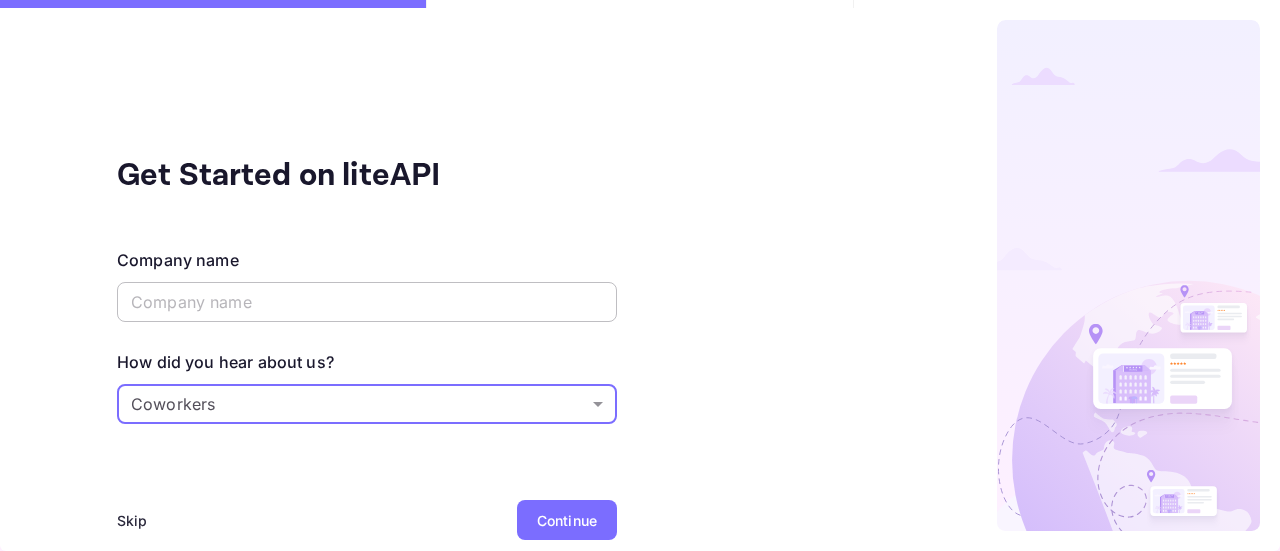 click at bounding box center (367, 302) 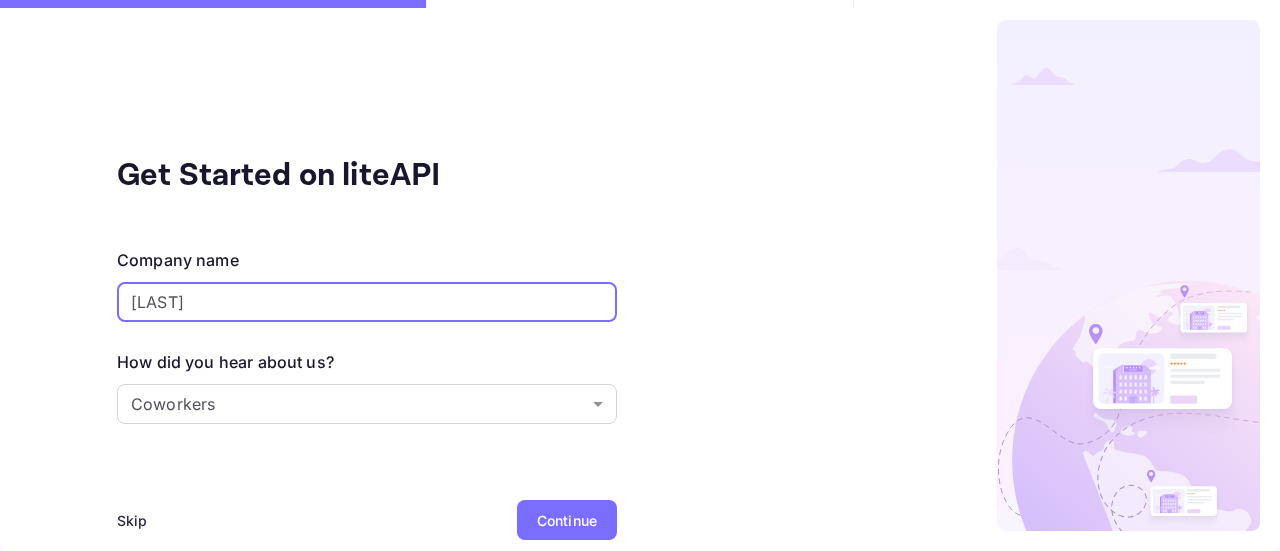 type on "[LAST]" 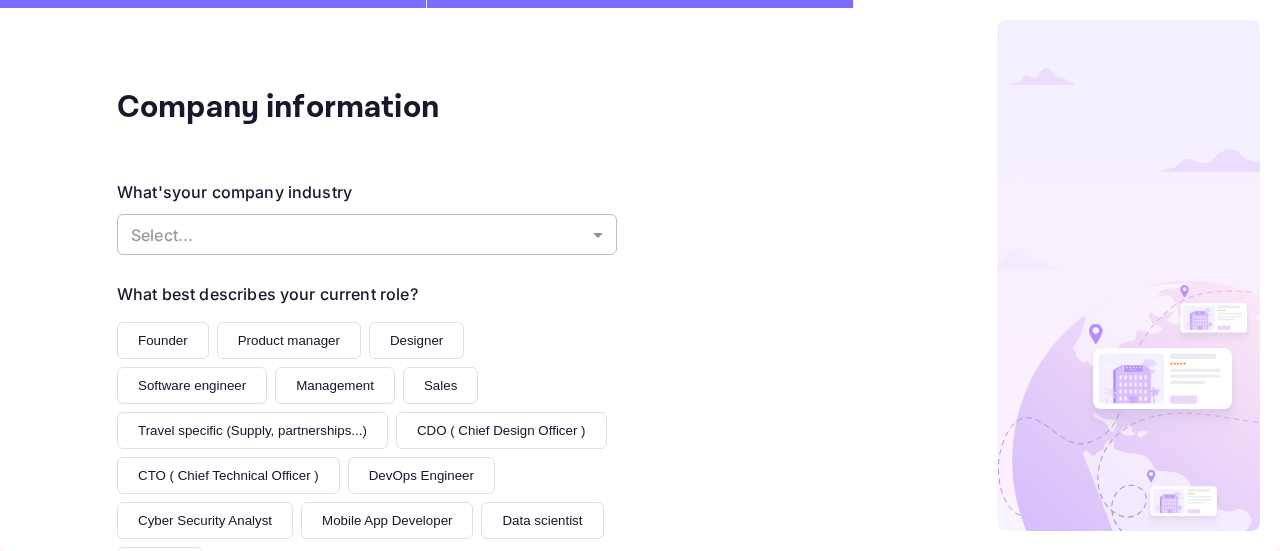 scroll, scrollTop: 100, scrollLeft: 0, axis: vertical 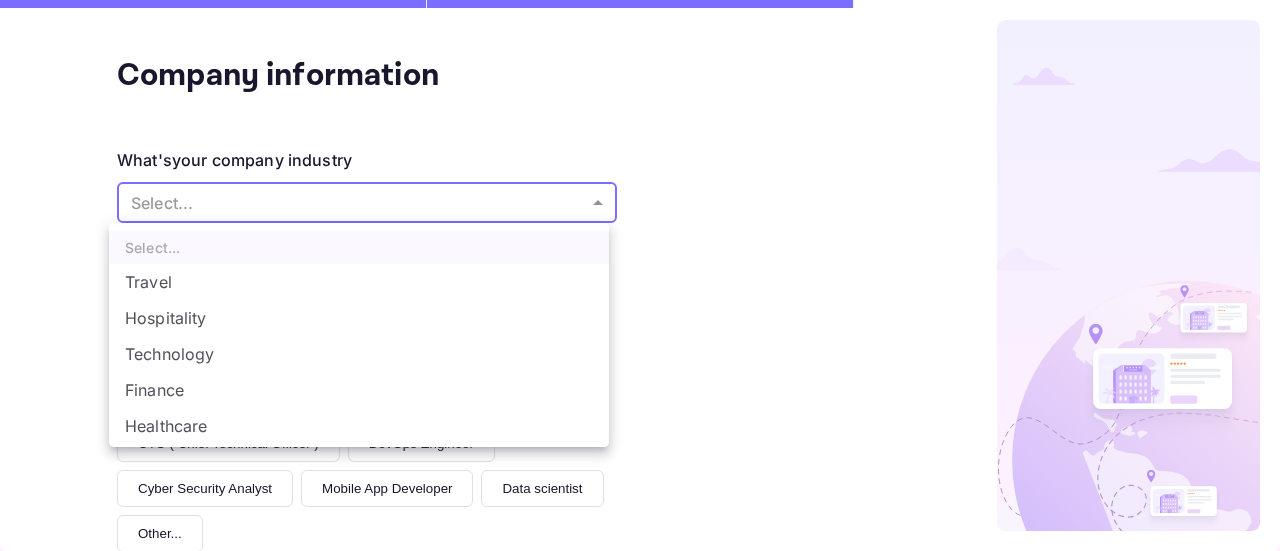 click on "Company information What's  your company industry Select... ​ What best describes your current role? Founder Product manager Designer Software engineer Management Sales Travel specific (Supply, partnerships...) CDO ( Chief Design Officer ) CTO ( Chief Technical Officer ) DevOps Engineer Cyber Security Analyst Mobile App Developer Data scientist Other... What's  your organization size? It's just me 1 - 10 11 - 50 51 - 100 101 - 250 250 - 1k 1k - 5k 5k+ Skip Back Continue     Select... Travel Hospitality Technology Finance Healthcare Education Retail Manufacturing Other..." at bounding box center [640, 275] 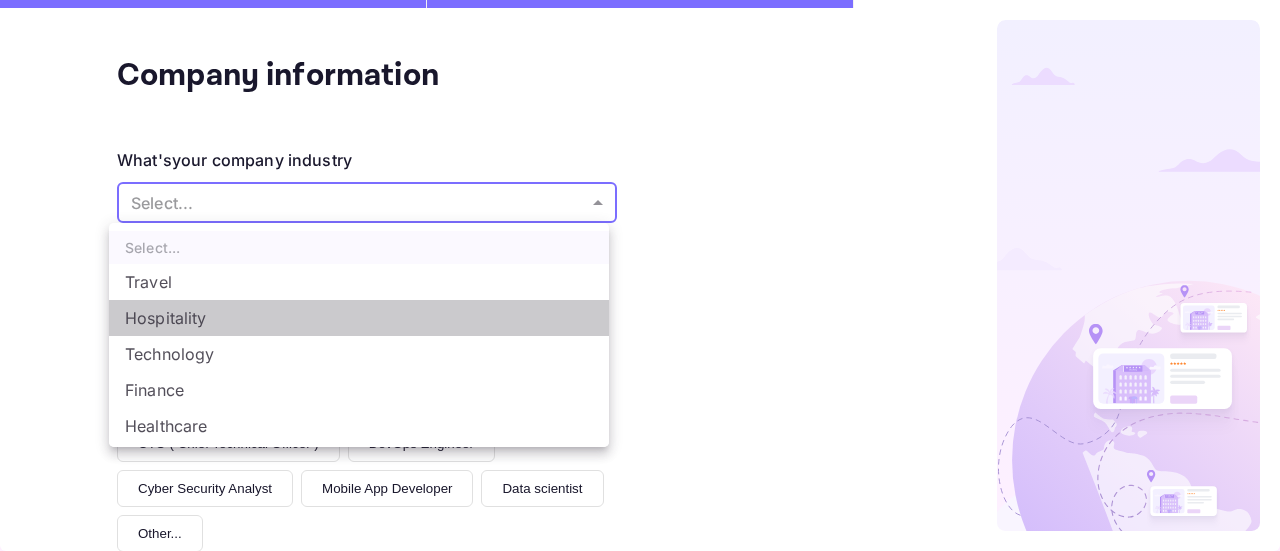 click on "Hospitality" at bounding box center [359, 318] 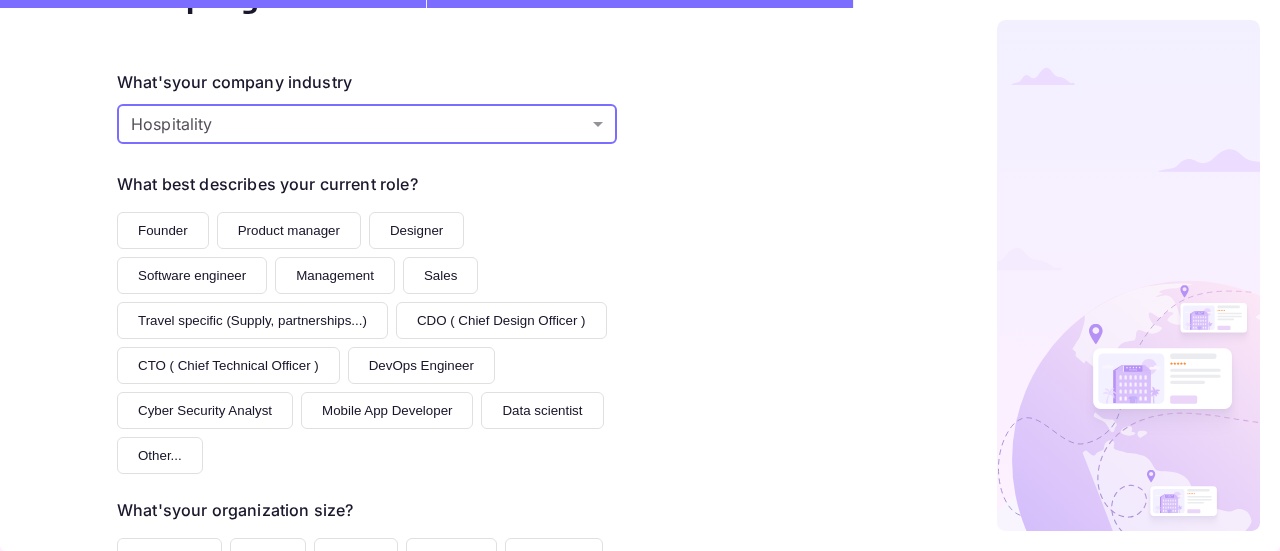 scroll, scrollTop: 300, scrollLeft: 0, axis: vertical 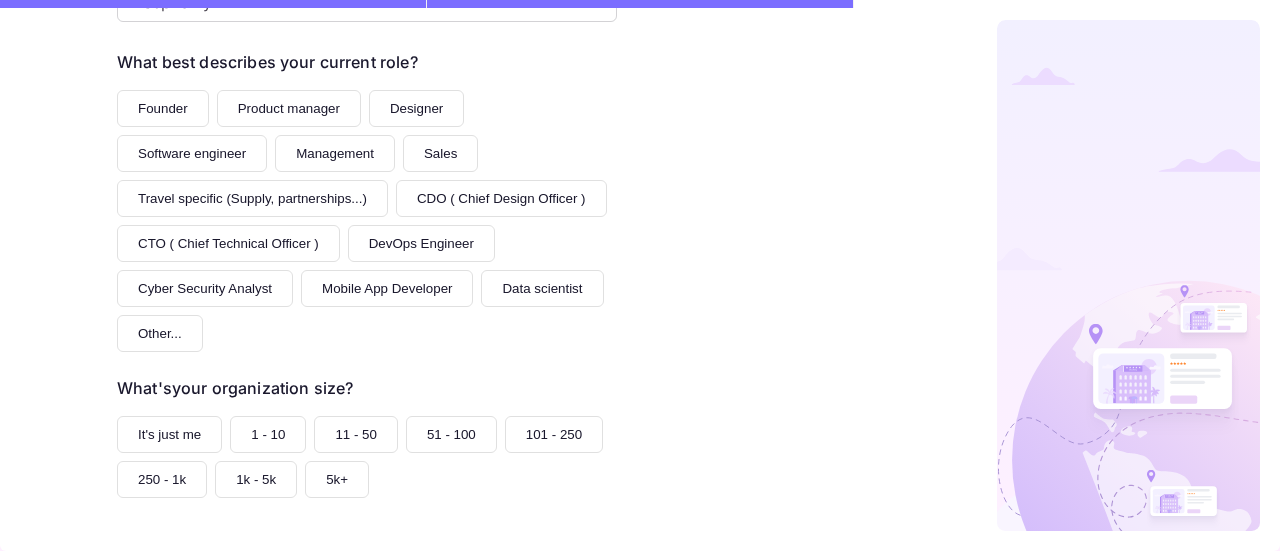 click on "Founder" at bounding box center [163, 108] 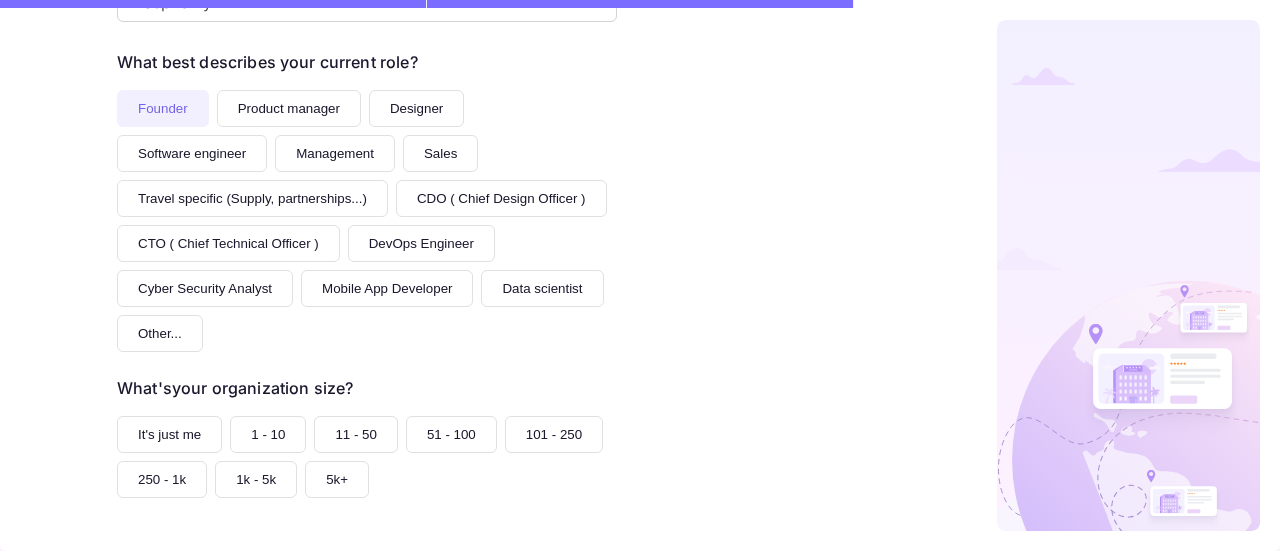 click on "1 - 10" at bounding box center (268, 434) 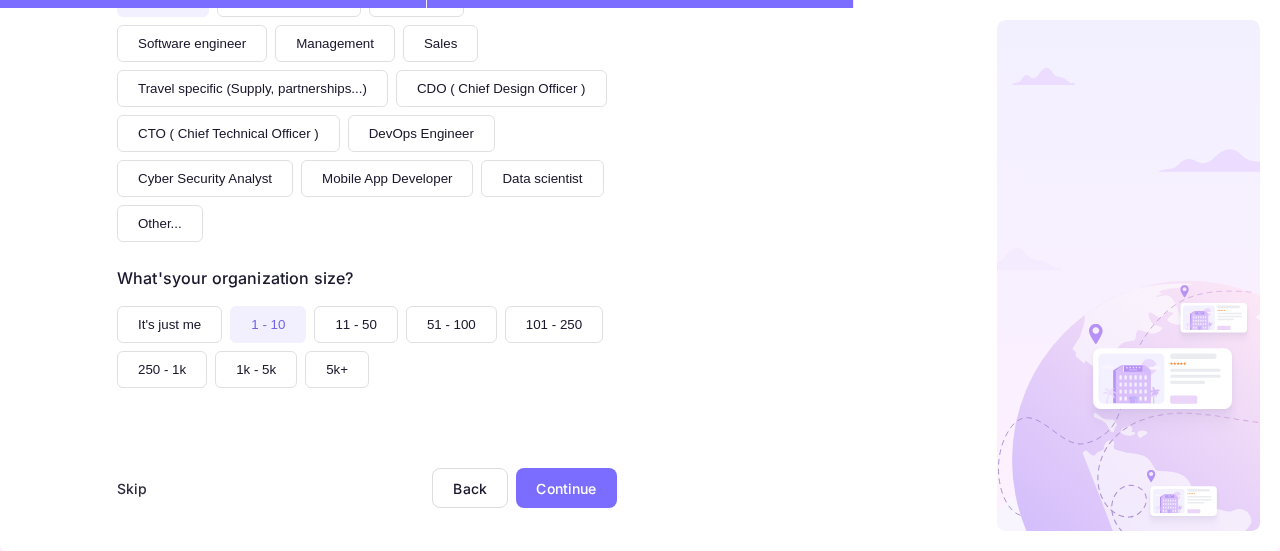 scroll, scrollTop: 412, scrollLeft: 0, axis: vertical 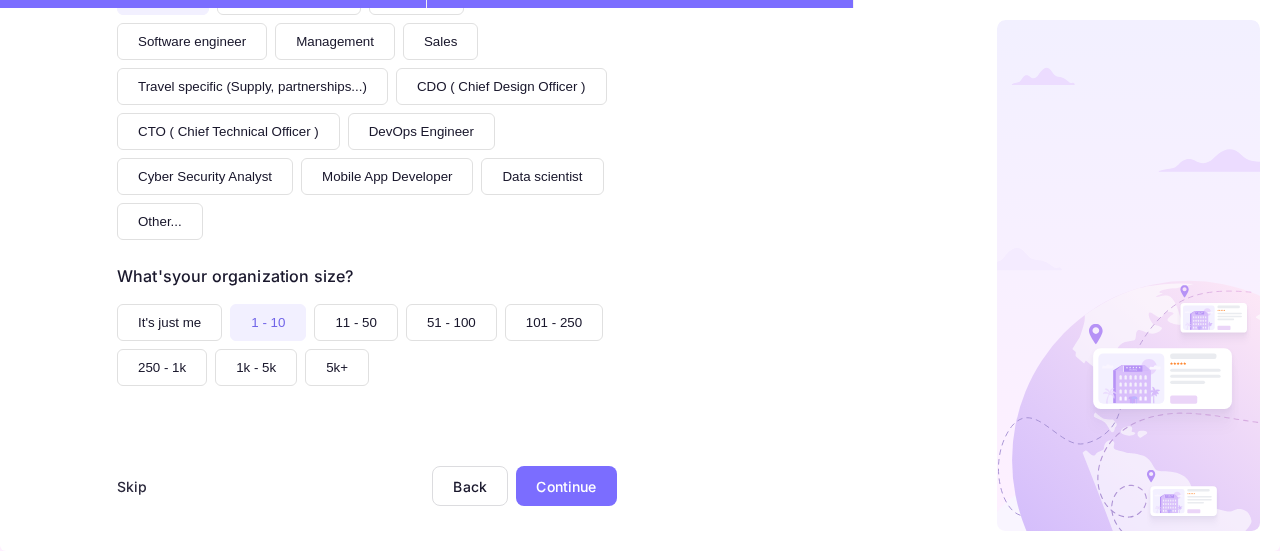click on "Continue" at bounding box center [566, 486] 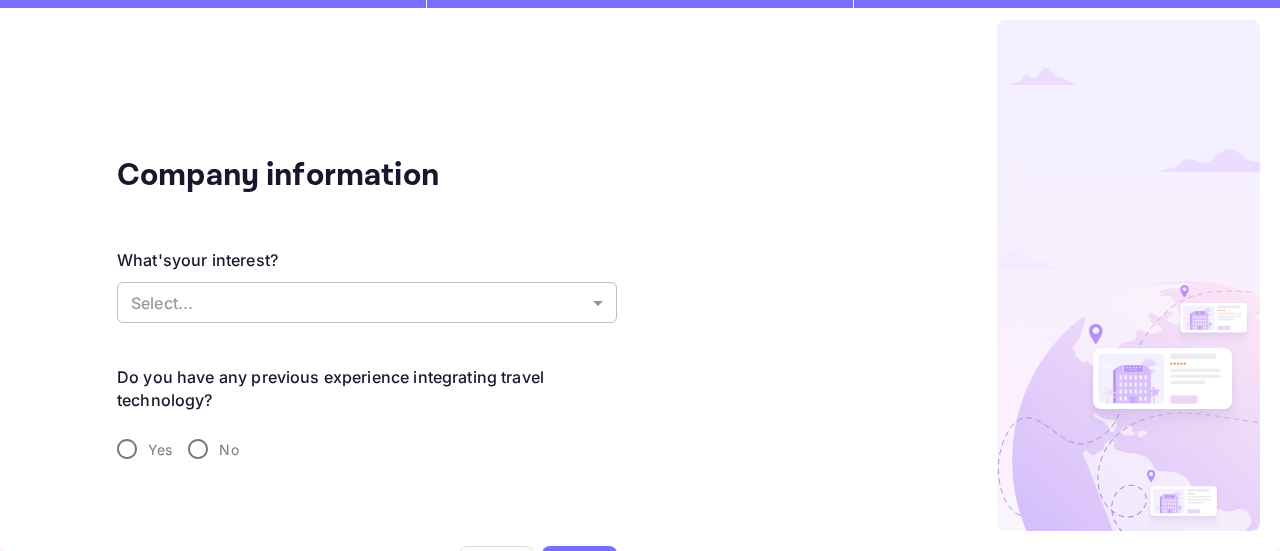 click on "Company information What's  your interest? Select... ​ Do you have any previous experience integrating travel technology? Yes No Skip Back Done" at bounding box center [640, 275] 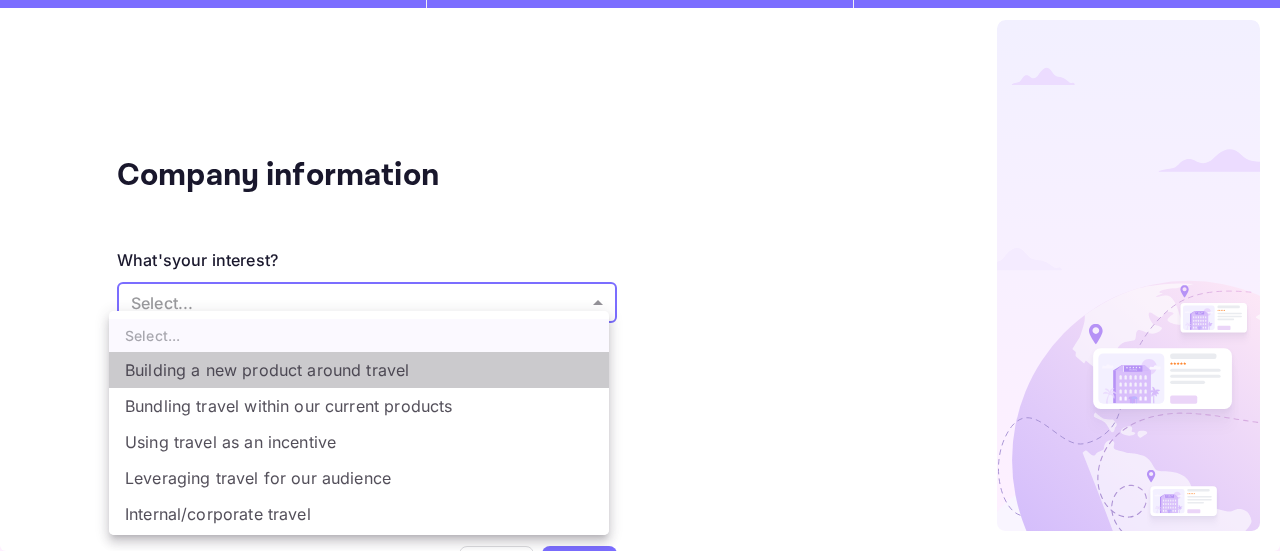 click on "Building a new product around travel" at bounding box center (359, 370) 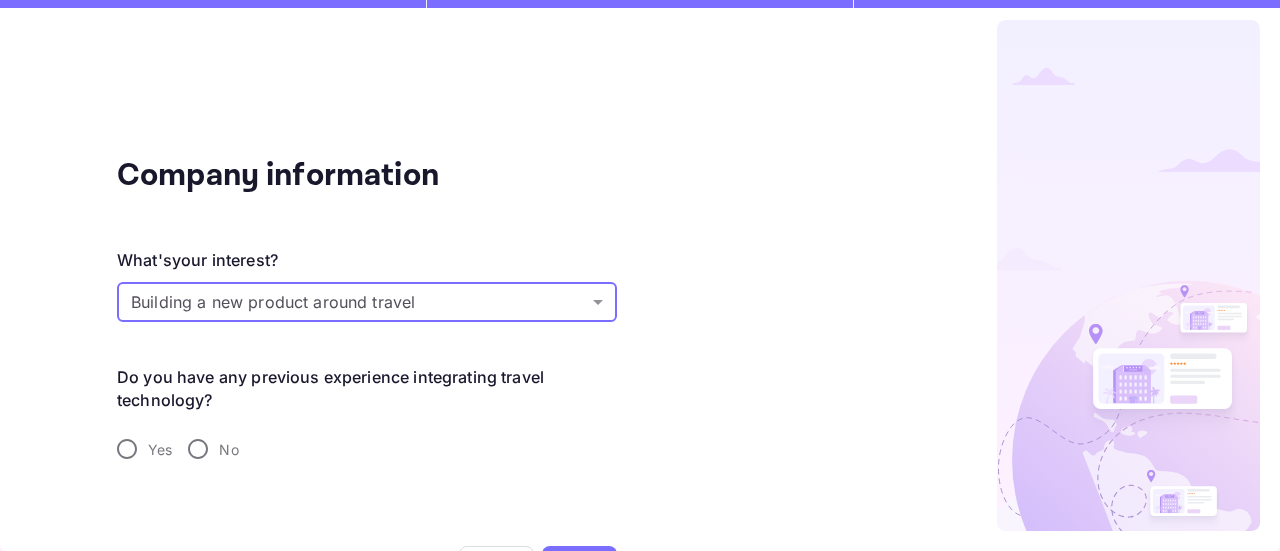 click on "Yes" at bounding box center (127, 449) 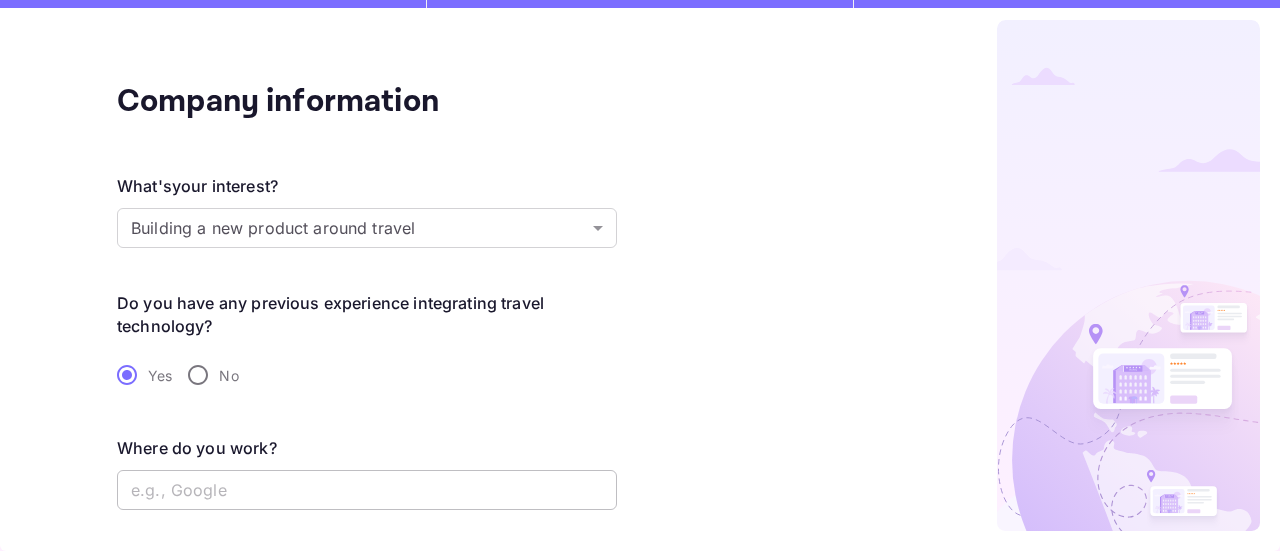scroll, scrollTop: 148, scrollLeft: 0, axis: vertical 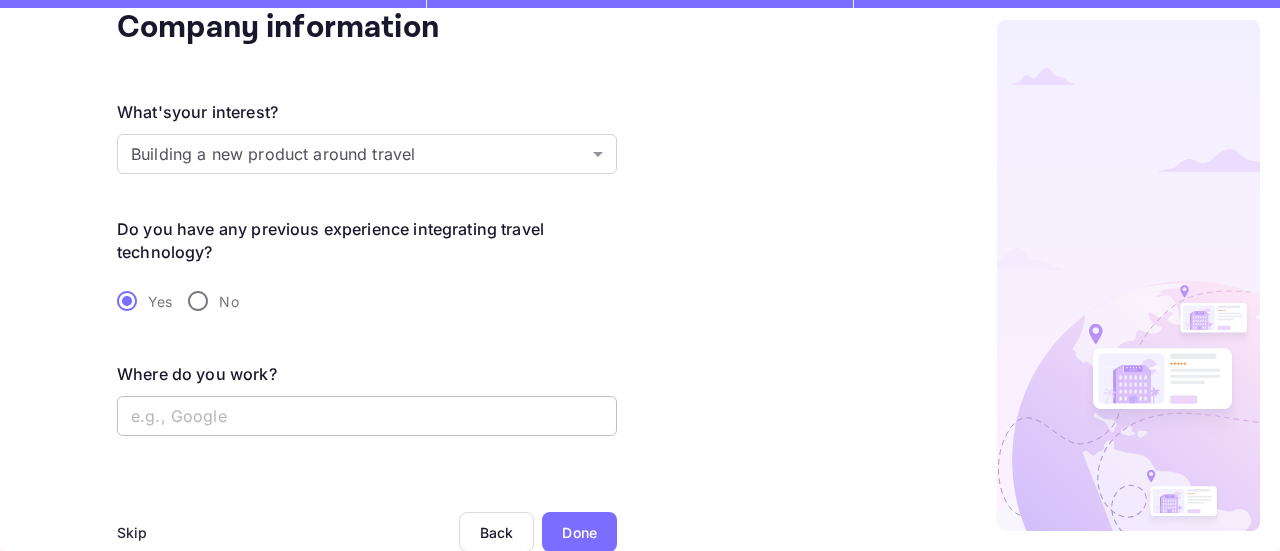 click at bounding box center [367, 416] 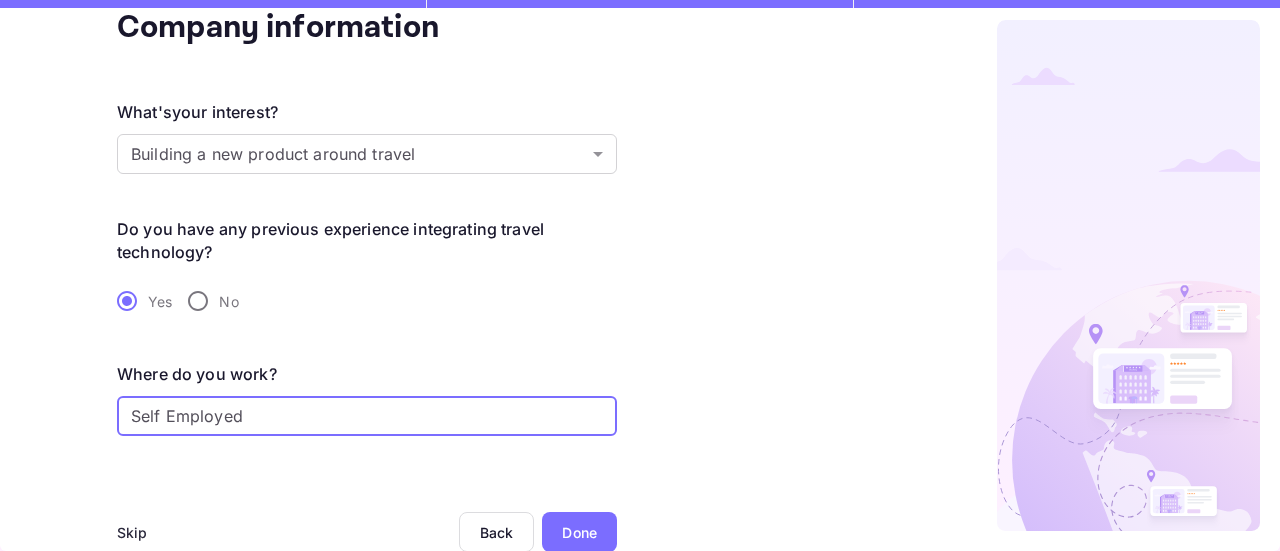type on "Self Employed" 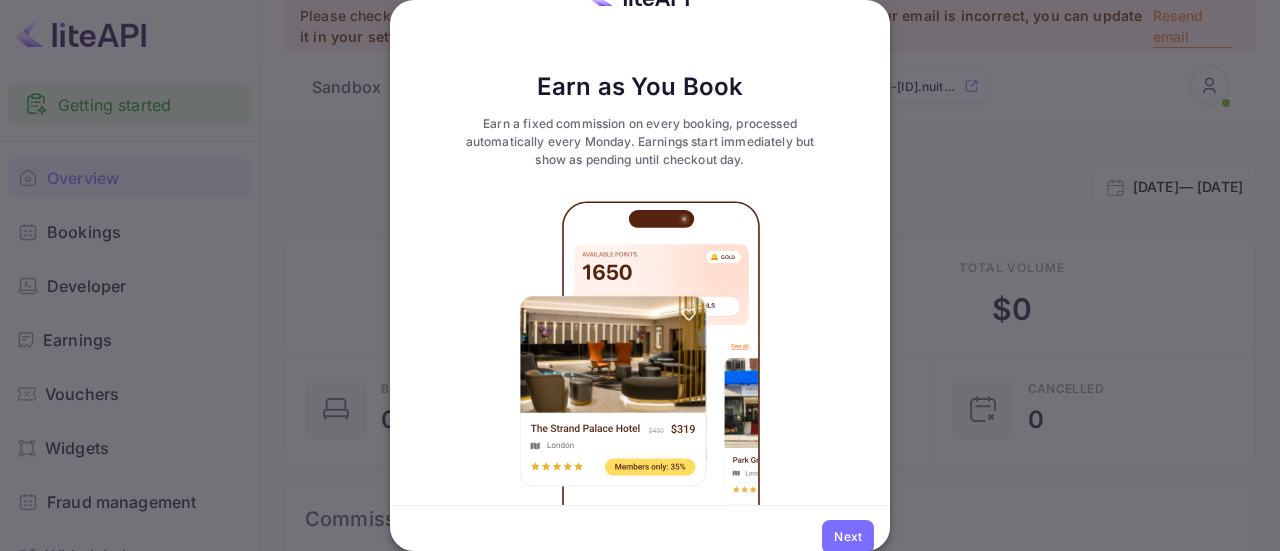 scroll, scrollTop: 45, scrollLeft: 0, axis: vertical 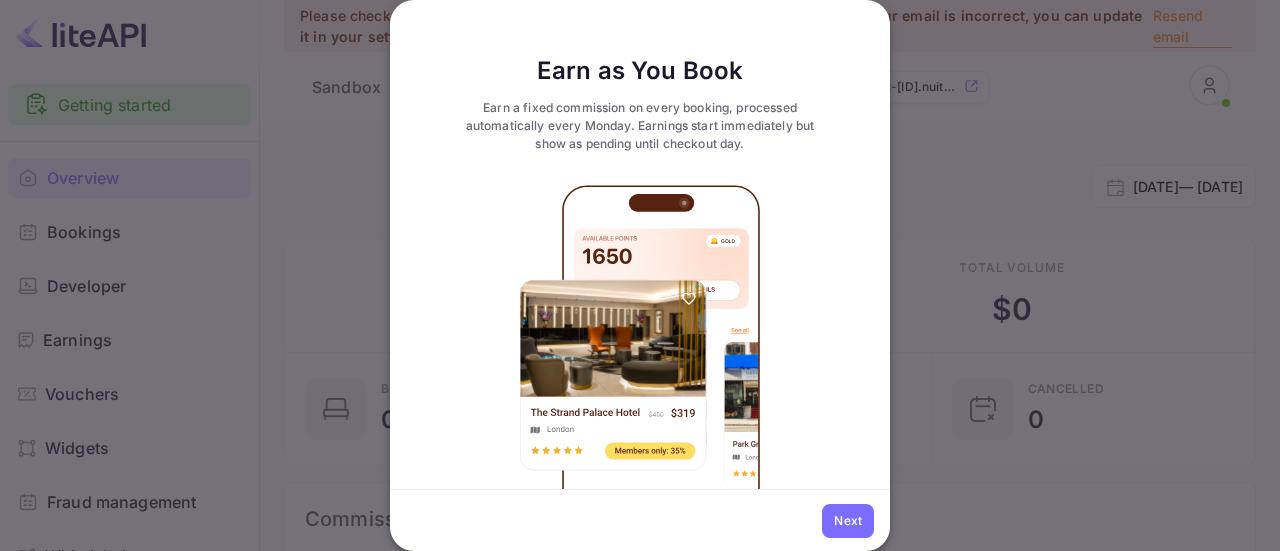 click on "Next" at bounding box center [848, 521] 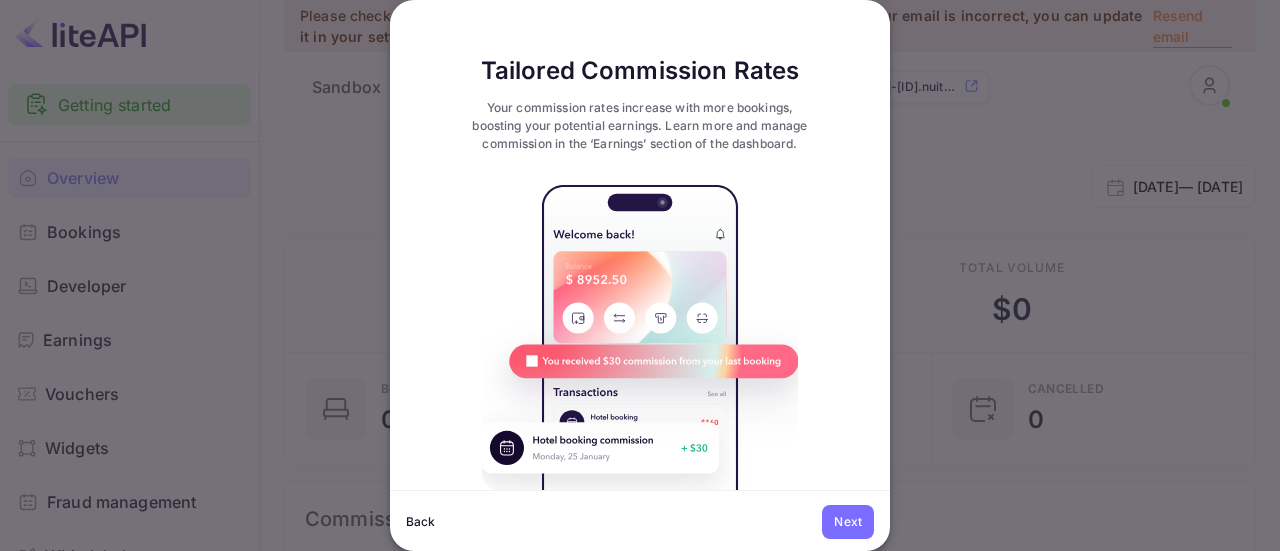 click on "Next" at bounding box center [848, 522] 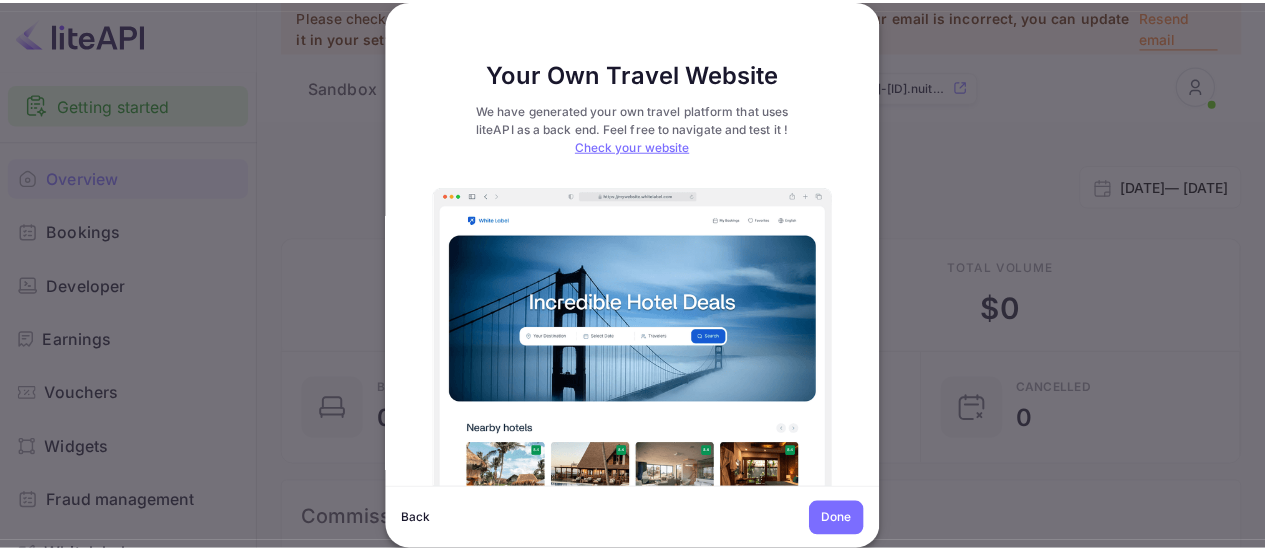 scroll, scrollTop: 42, scrollLeft: 0, axis: vertical 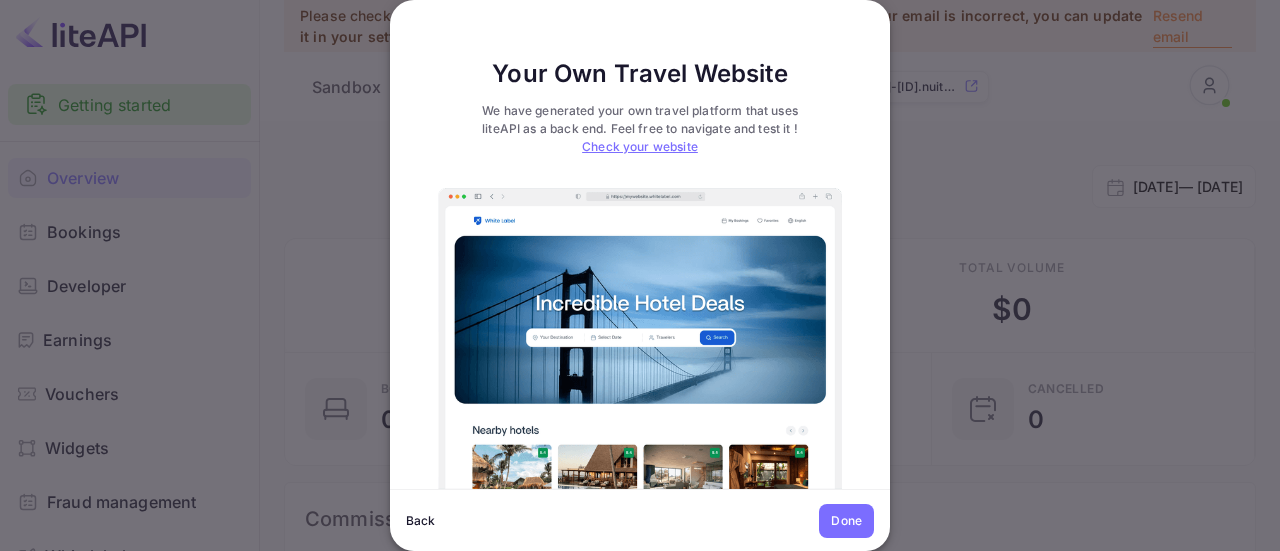 click on "Done" at bounding box center (846, 521) 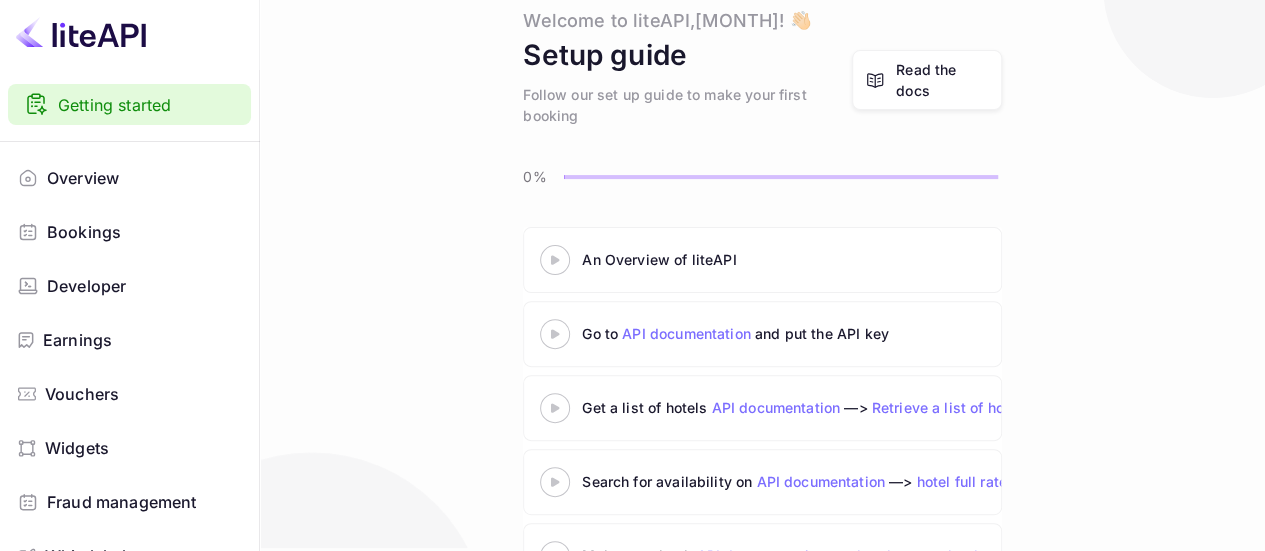 scroll, scrollTop: 0, scrollLeft: 0, axis: both 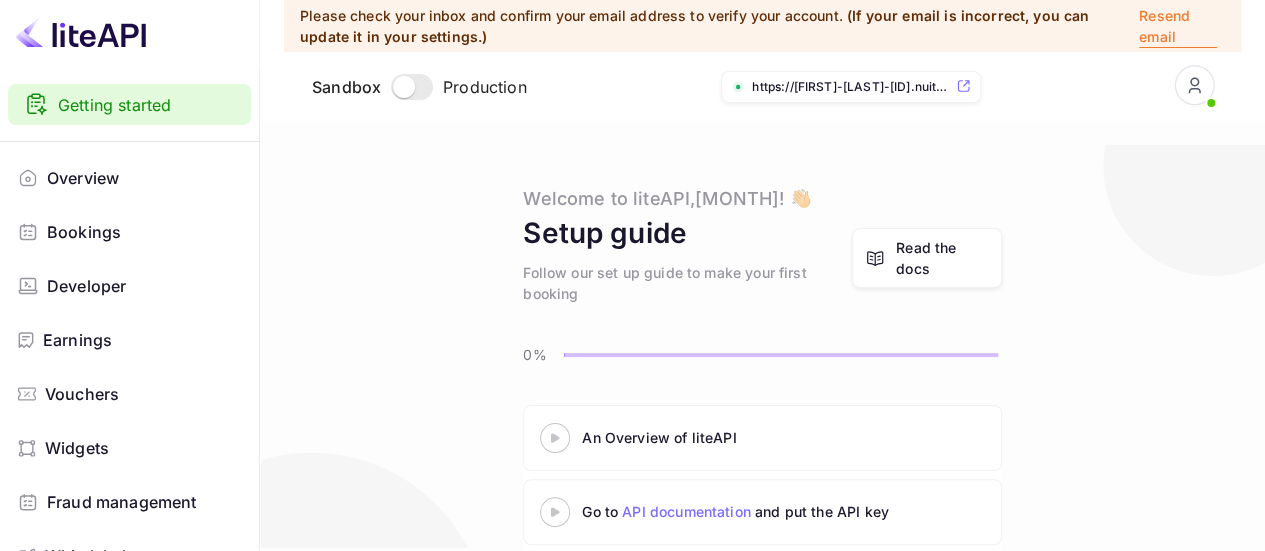 click at bounding box center (1194, 86) 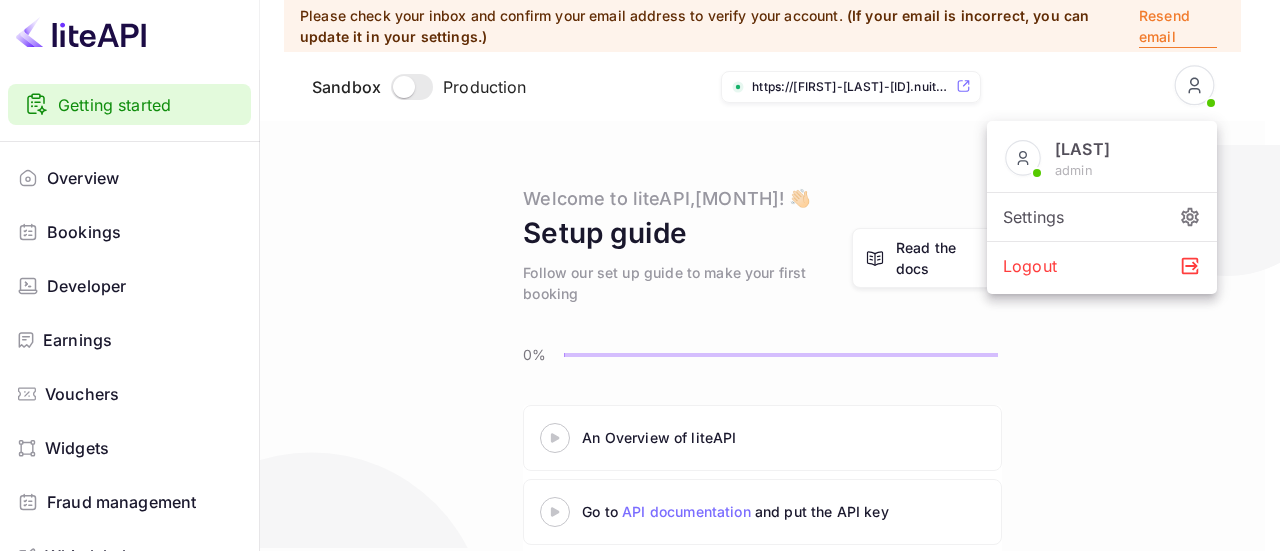 click 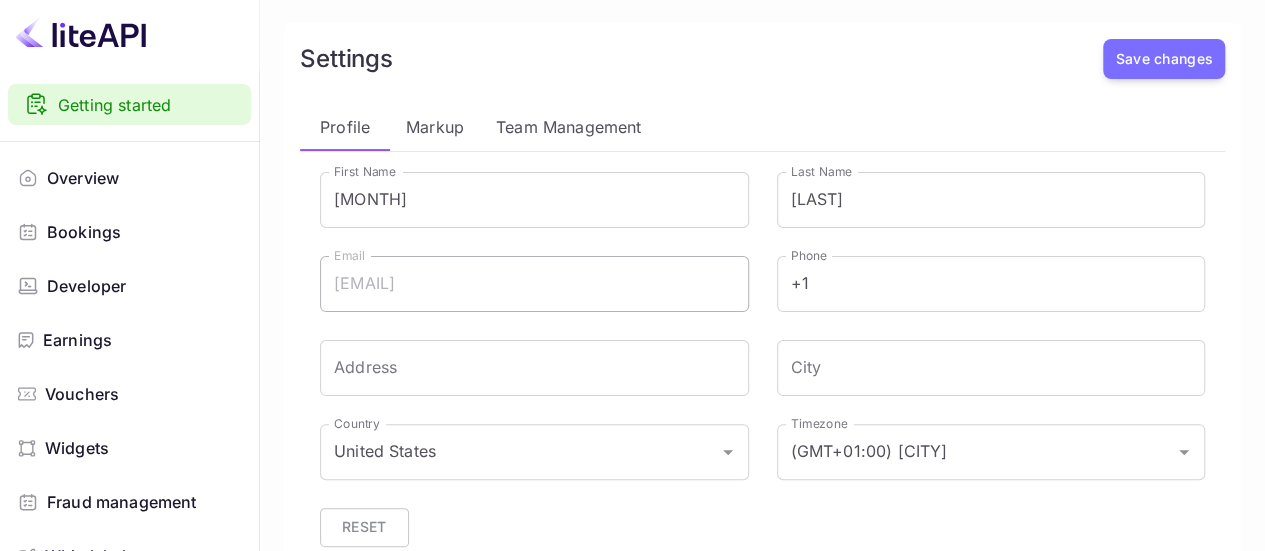 scroll, scrollTop: 100, scrollLeft: 0, axis: vertical 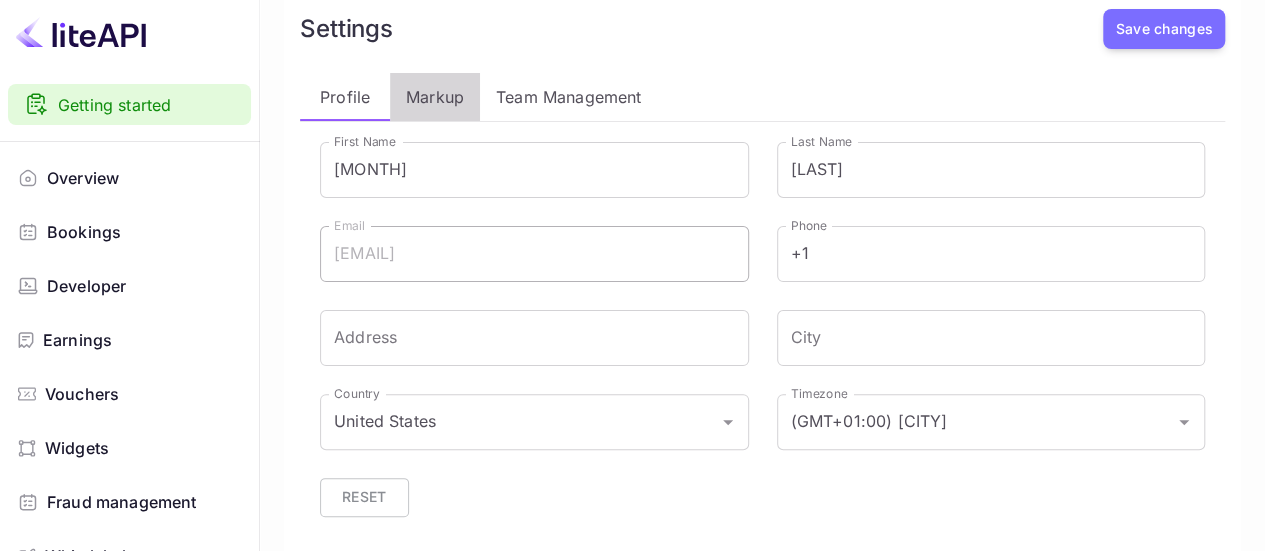 click on "Markup" at bounding box center [435, 97] 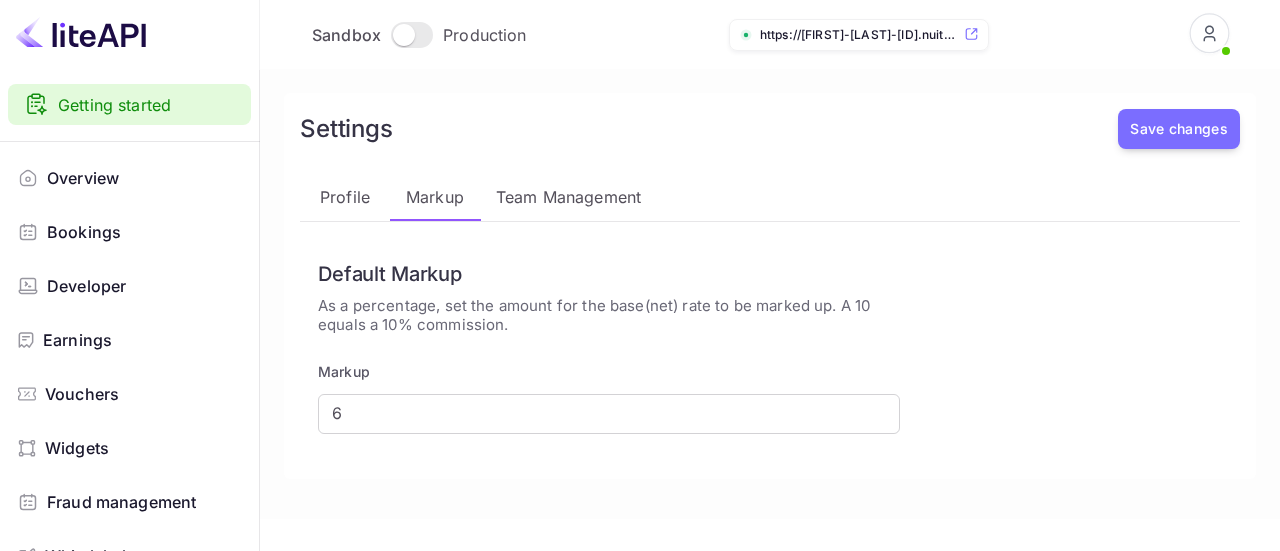 click on "Team Management" at bounding box center (568, 197) 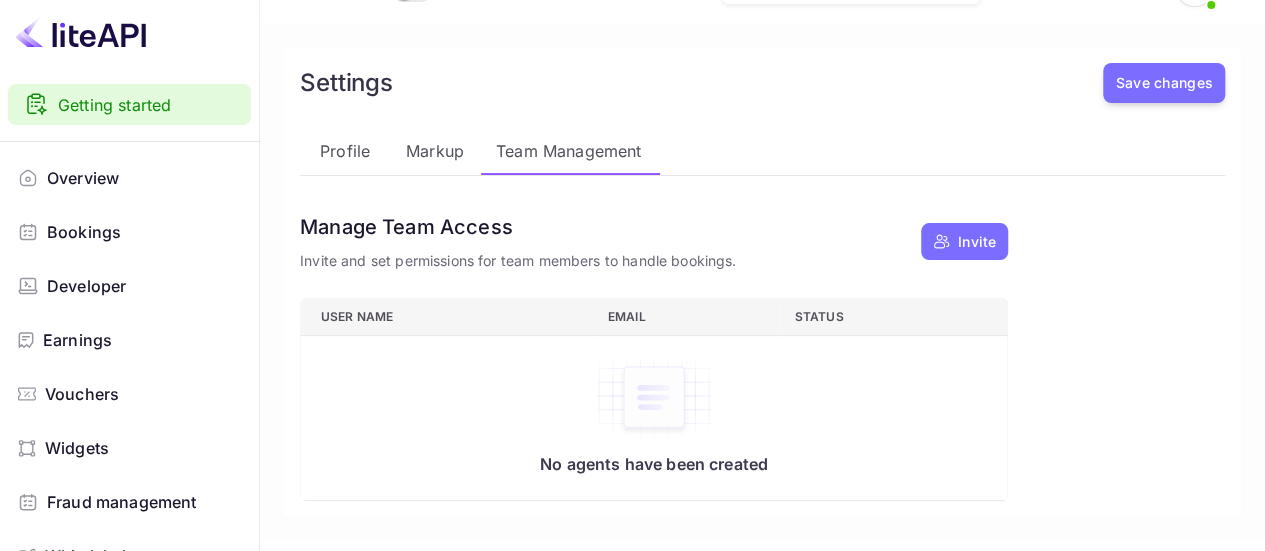 scroll, scrollTop: 66, scrollLeft: 0, axis: vertical 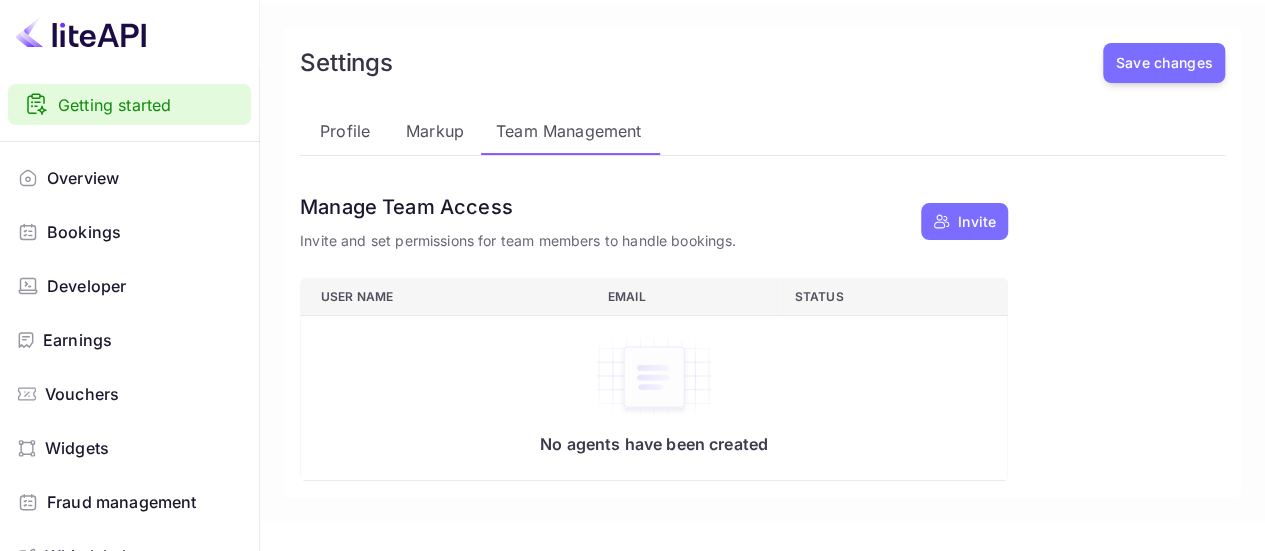 click on "Invite" at bounding box center [964, 221] 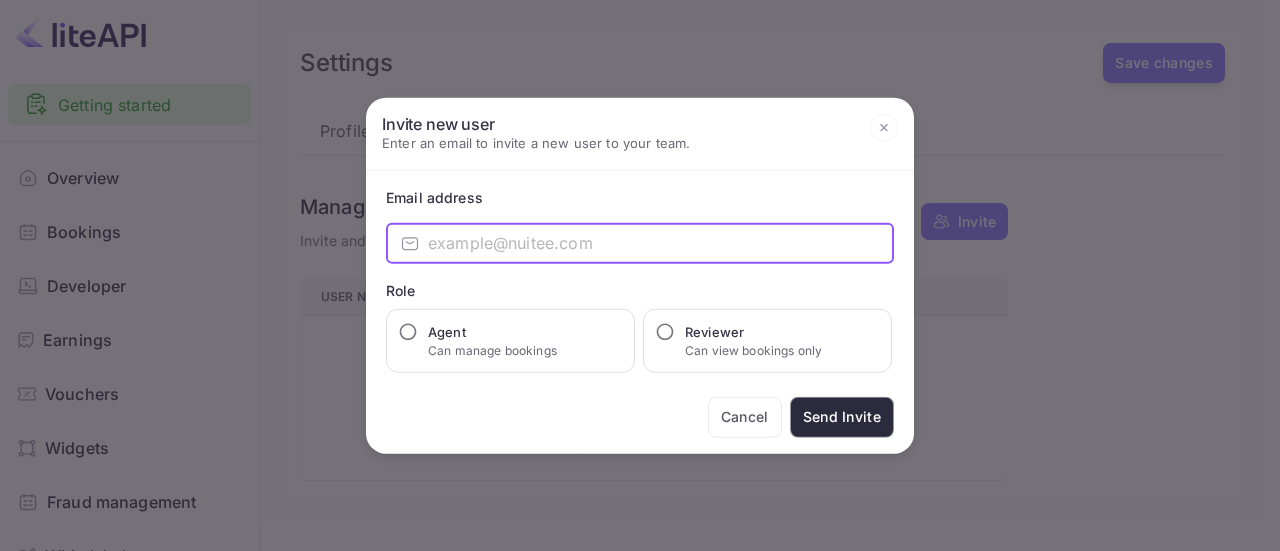 click at bounding box center [661, 243] 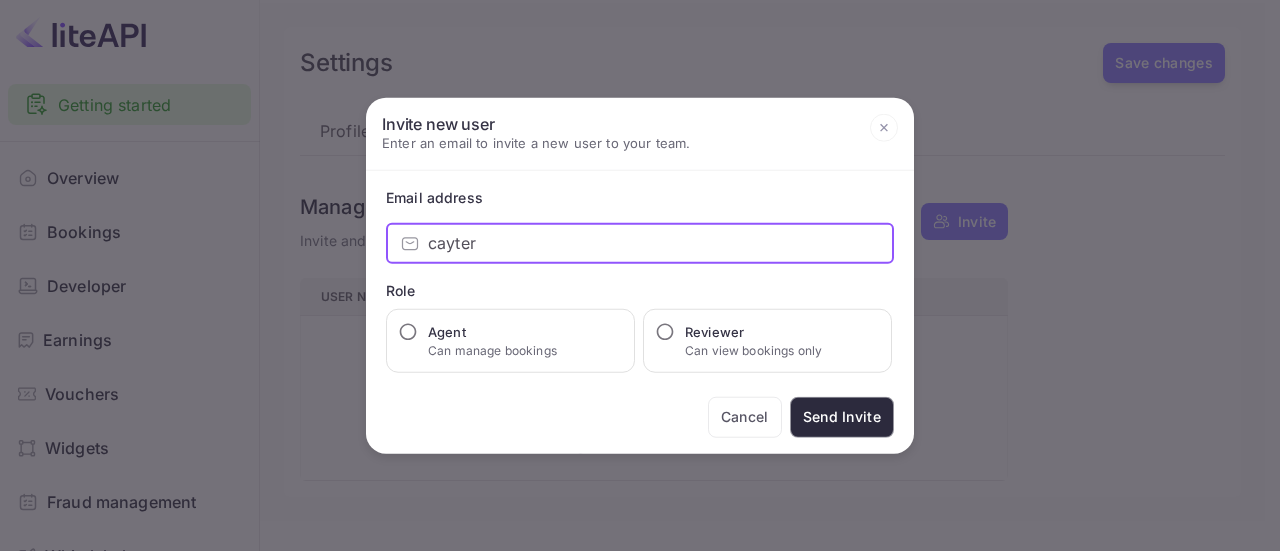 type on "cayter" 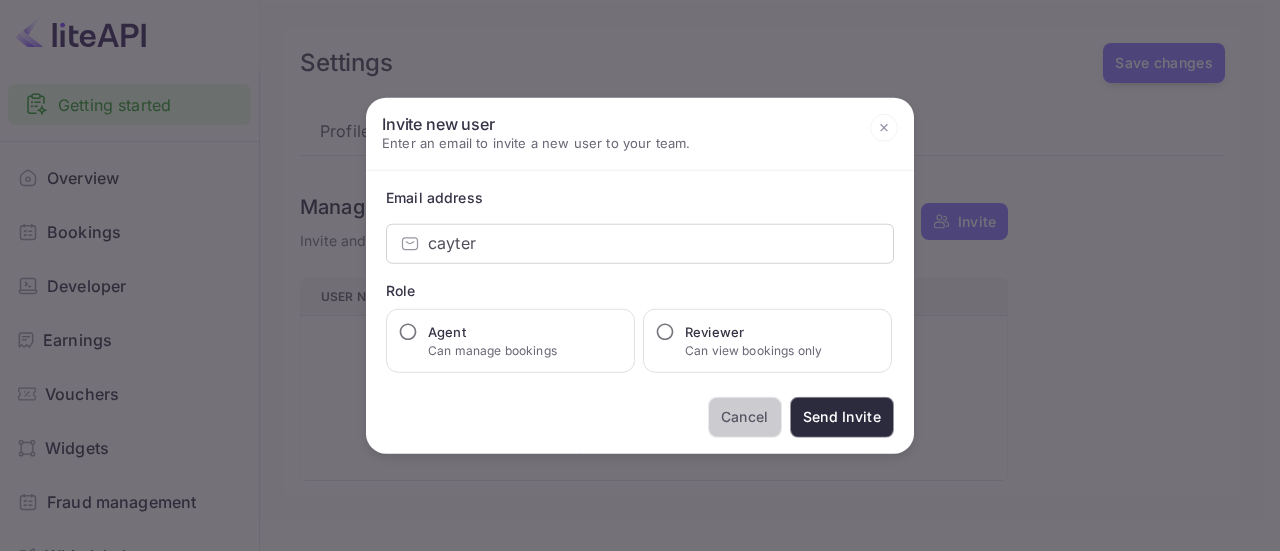 click on "Cancel" at bounding box center (745, 416) 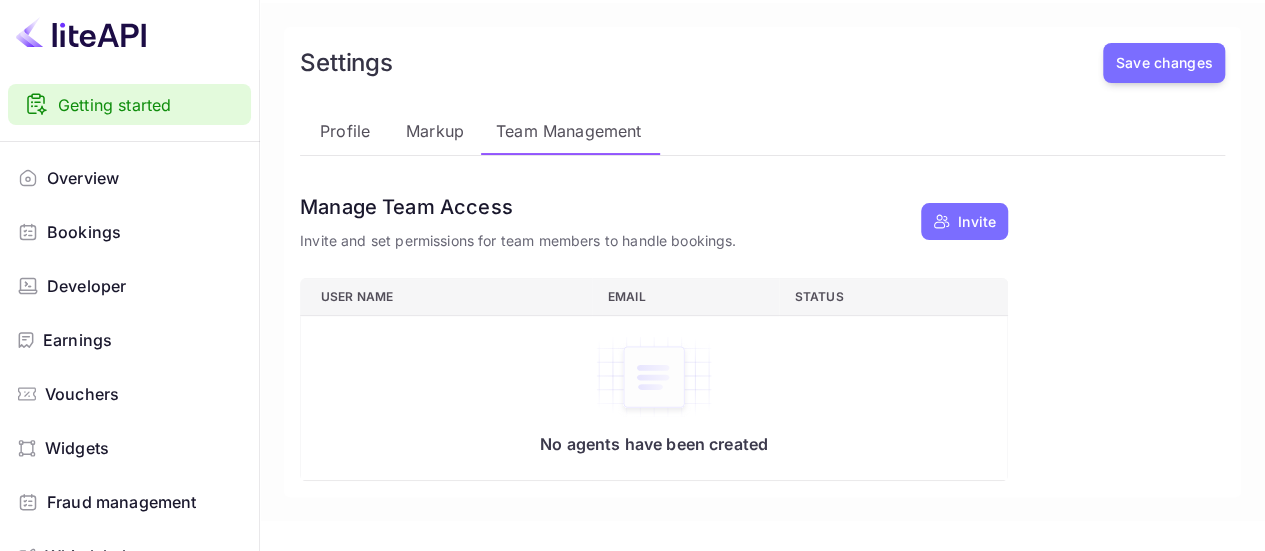 click on "Markup" at bounding box center [435, 131] 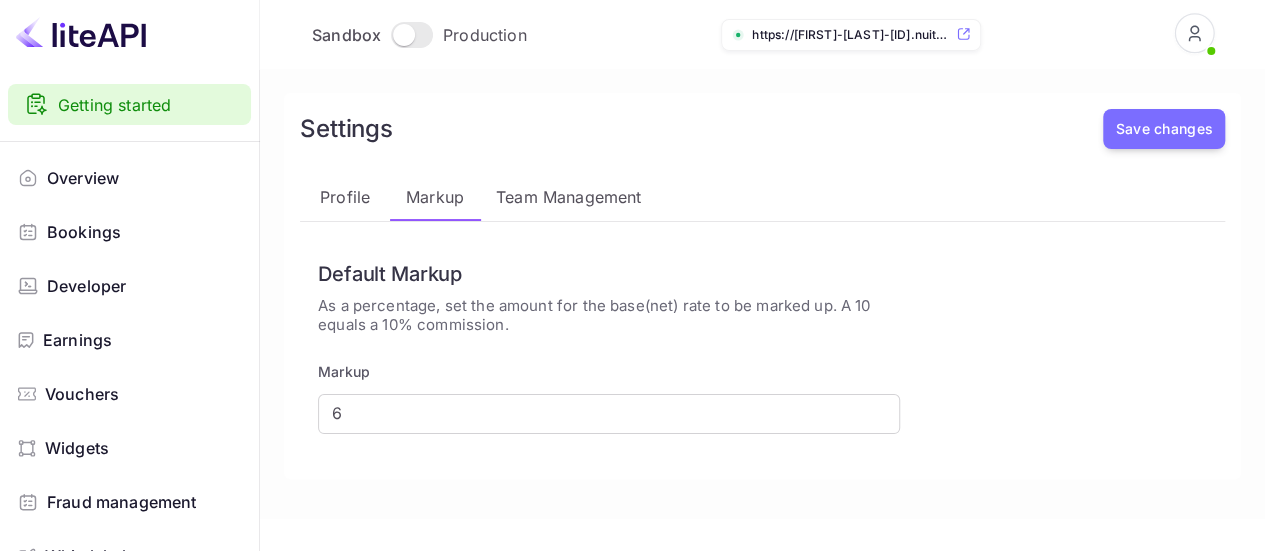 scroll, scrollTop: 0, scrollLeft: 0, axis: both 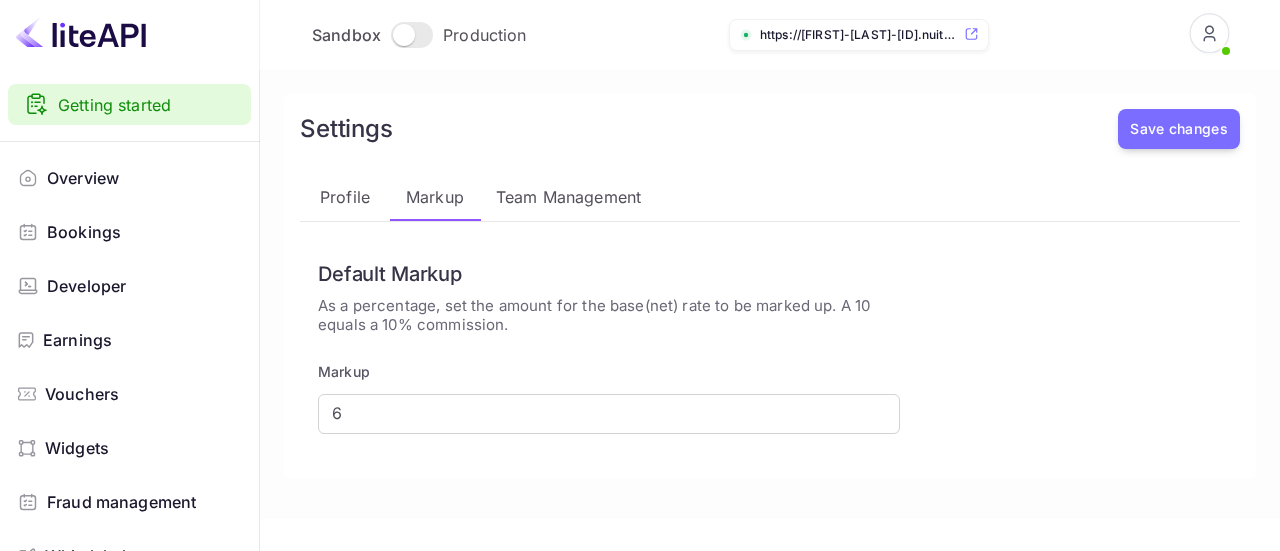 click on "Team Management" at bounding box center (568, 197) 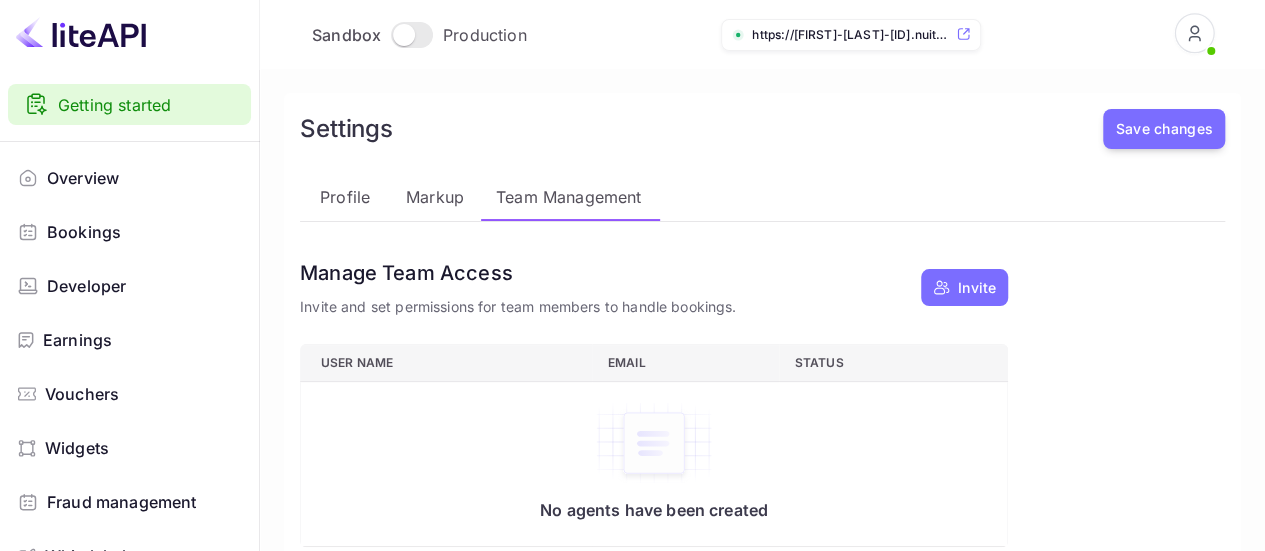 click on "Invite" at bounding box center [977, 287] 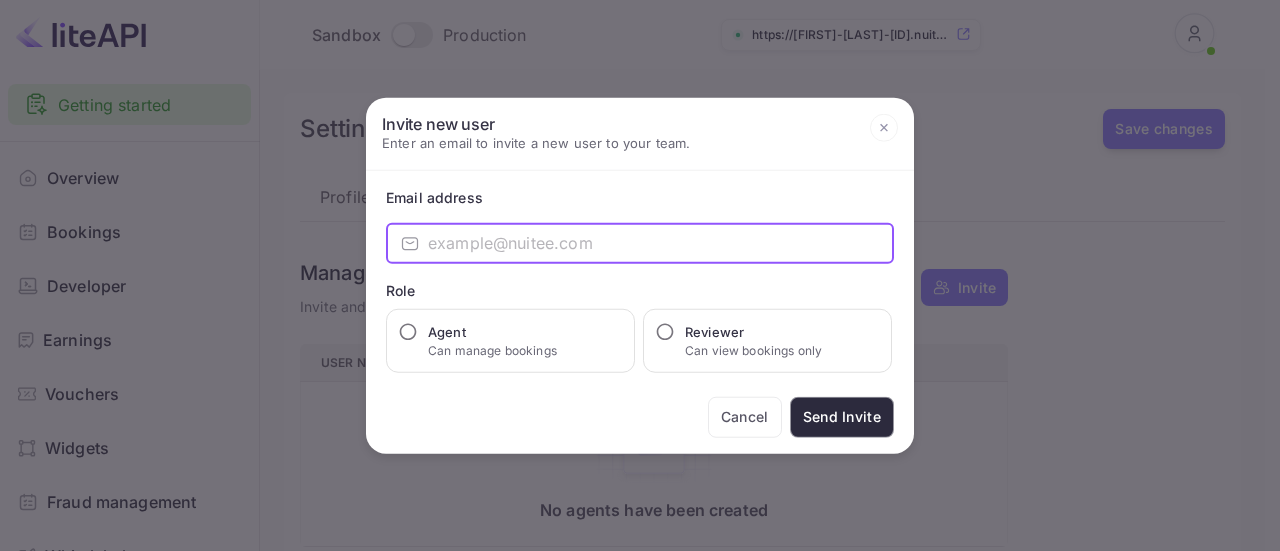 drag, startPoint x: 695, startPoint y: 225, endPoint x: 688, endPoint y: 241, distance: 17.464249 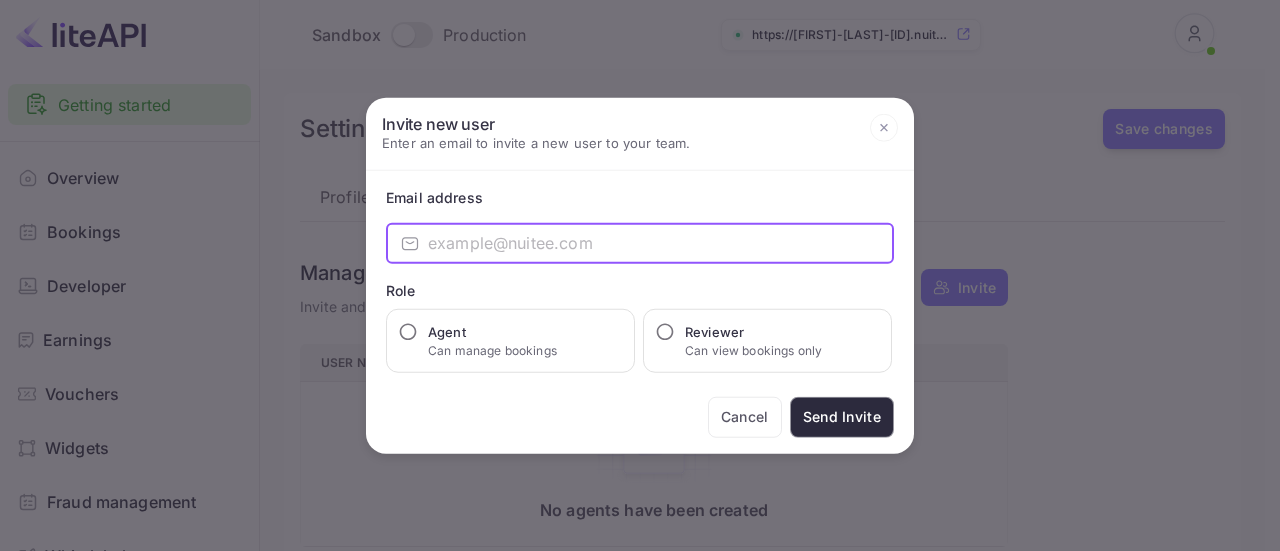 click at bounding box center (661, 243) 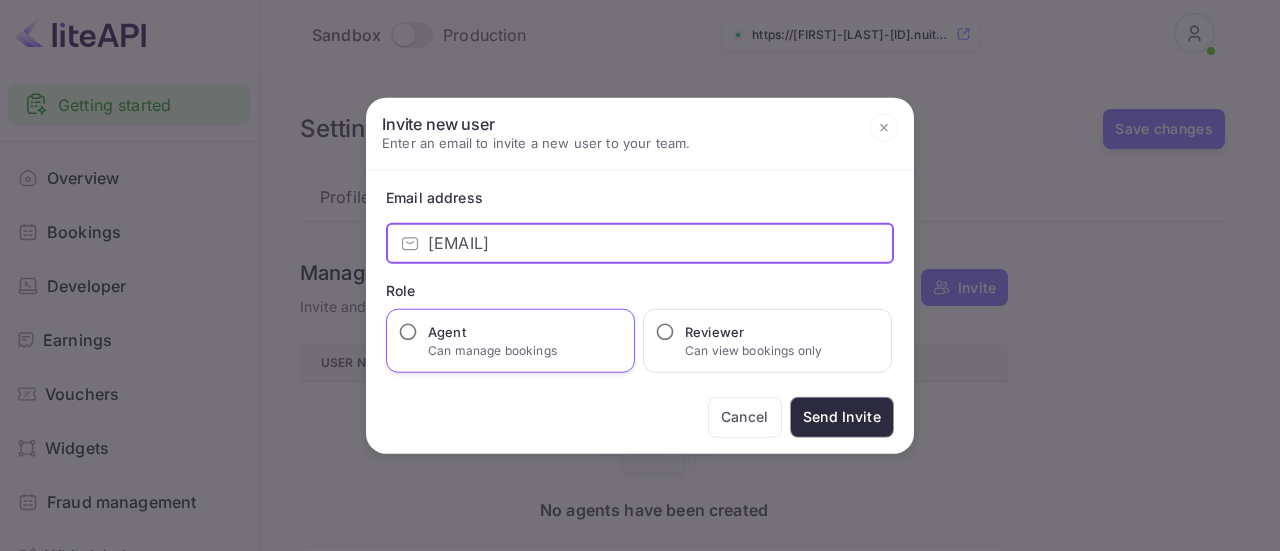 type on "[EMAIL]" 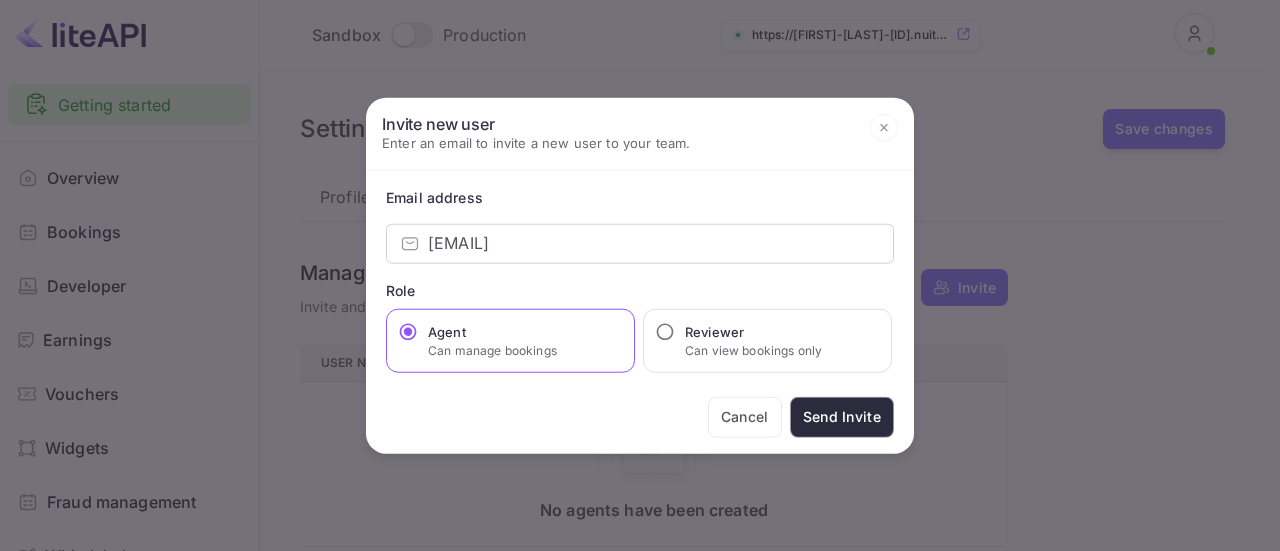 click on "Send Invite" at bounding box center (842, 416) 